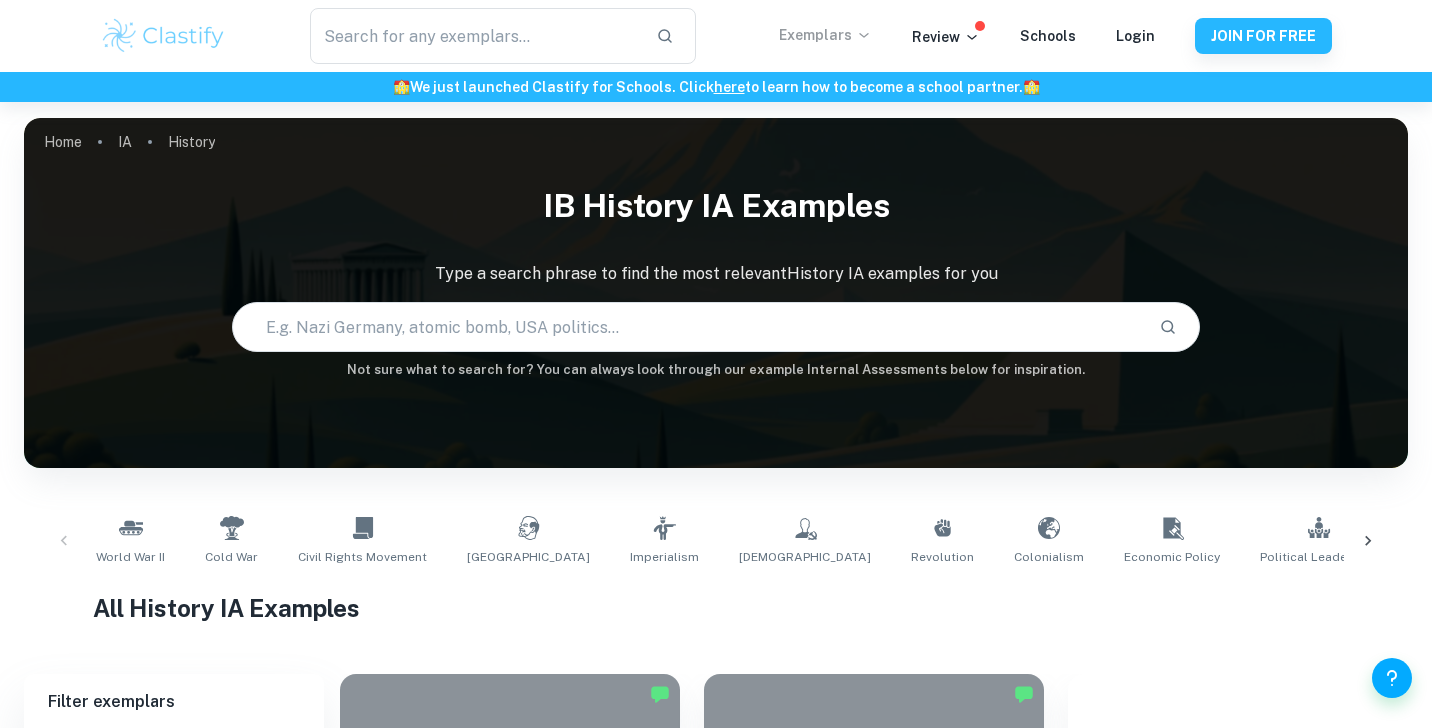 scroll, scrollTop: 0, scrollLeft: 0, axis: both 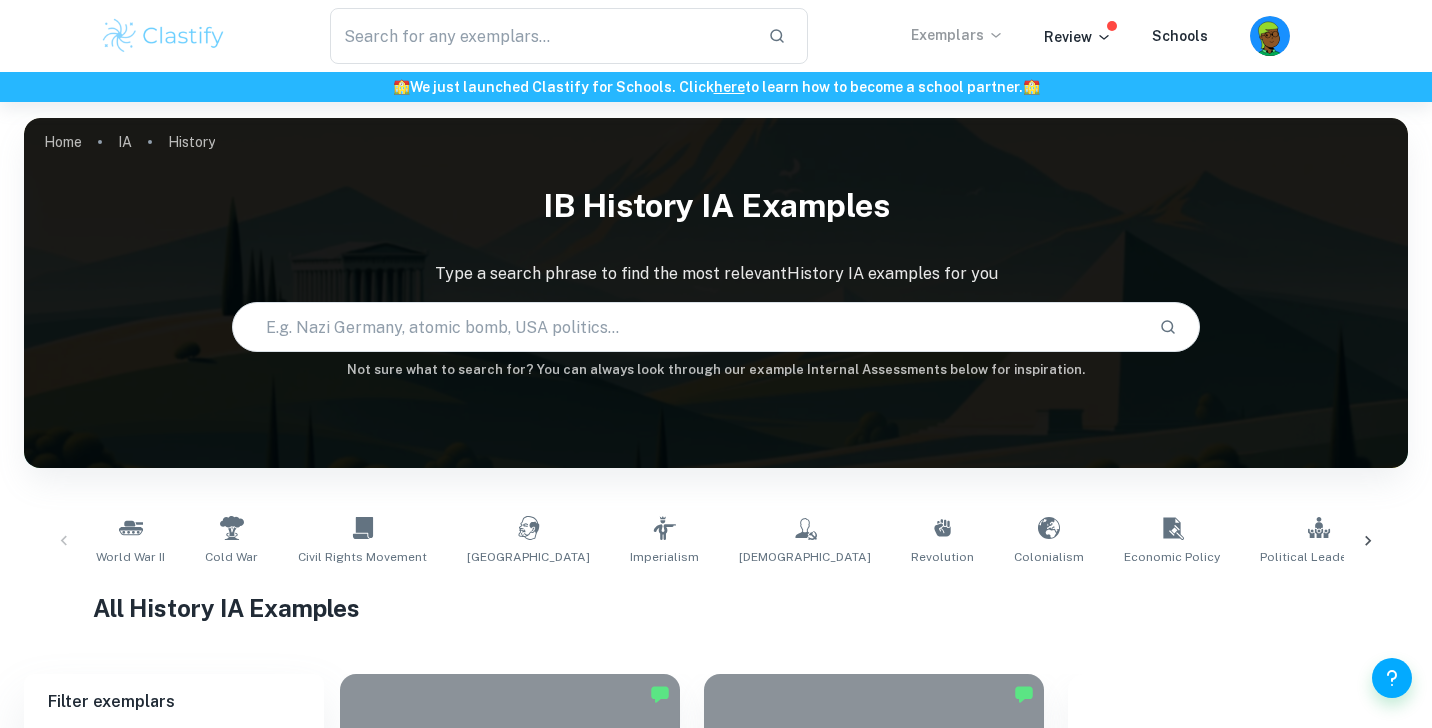 click 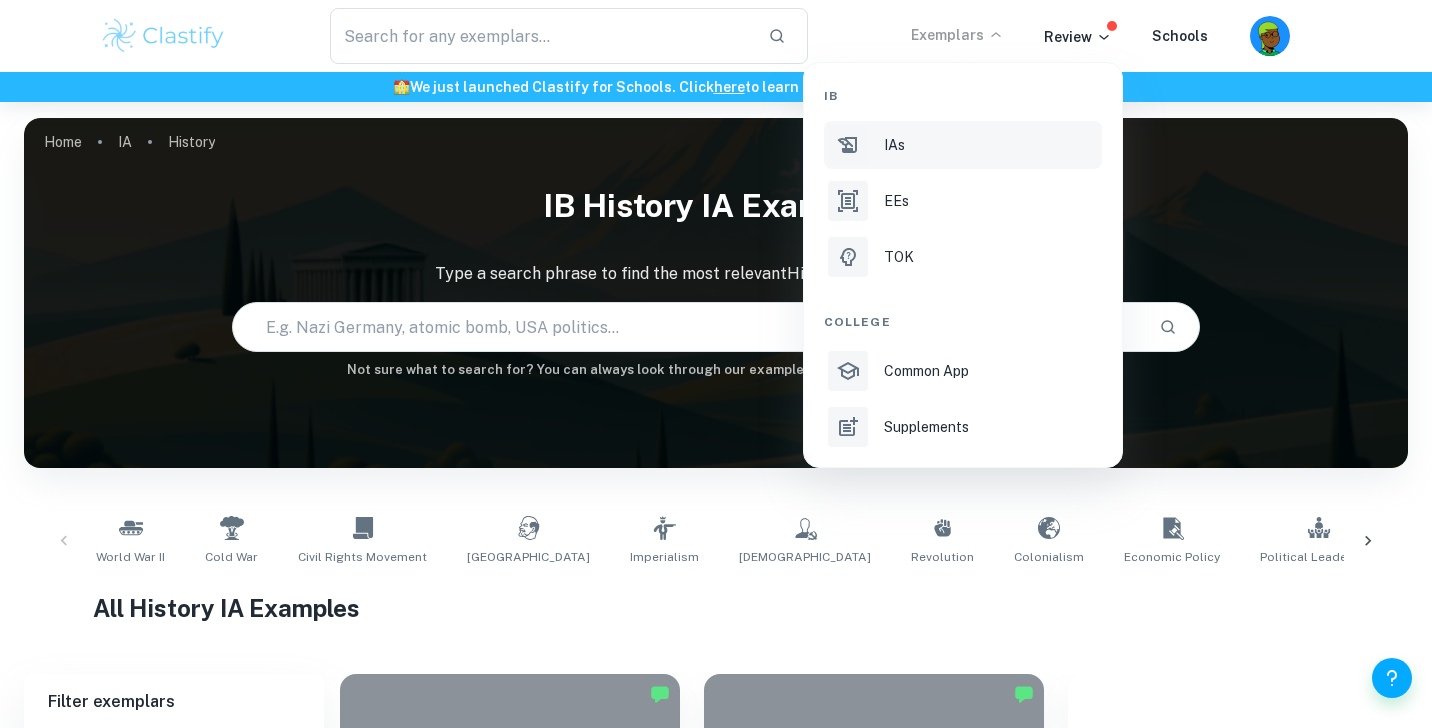 click on "IAs" at bounding box center [991, 145] 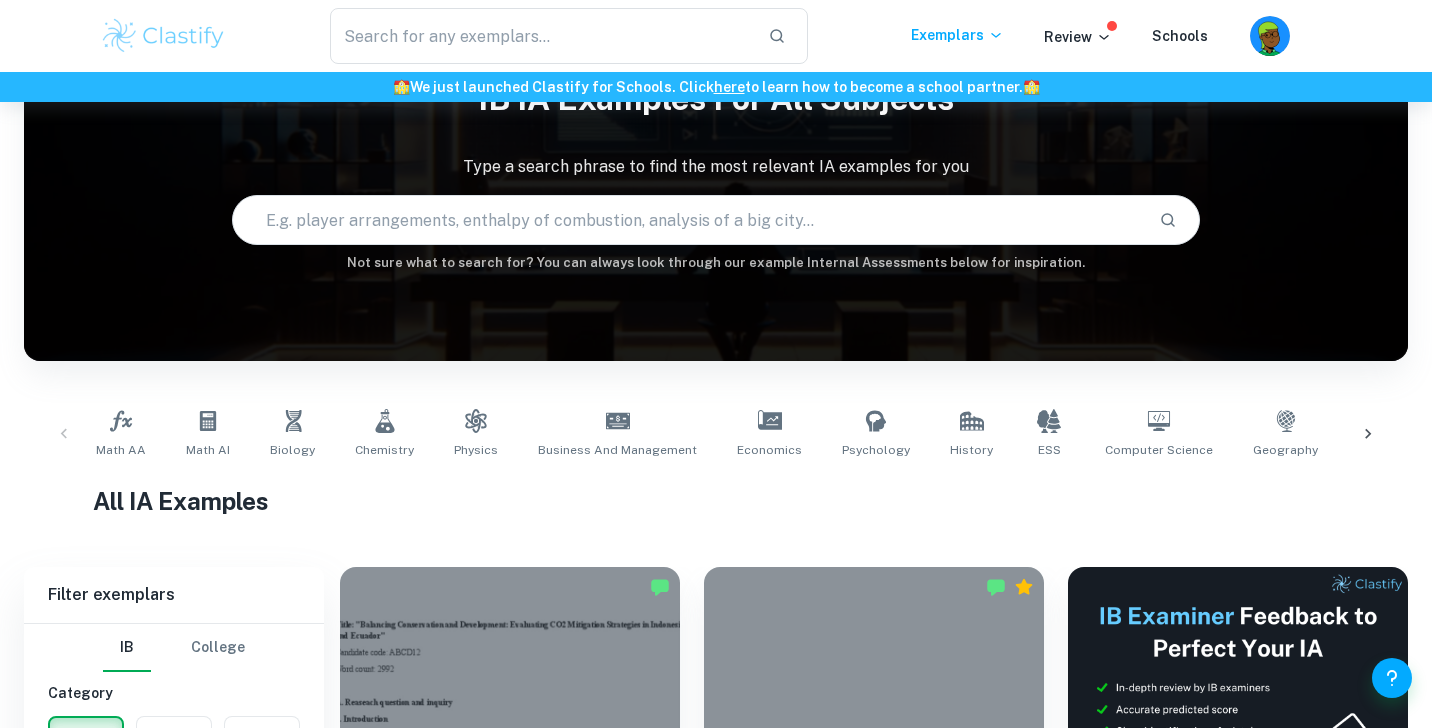 scroll, scrollTop: 108, scrollLeft: 0, axis: vertical 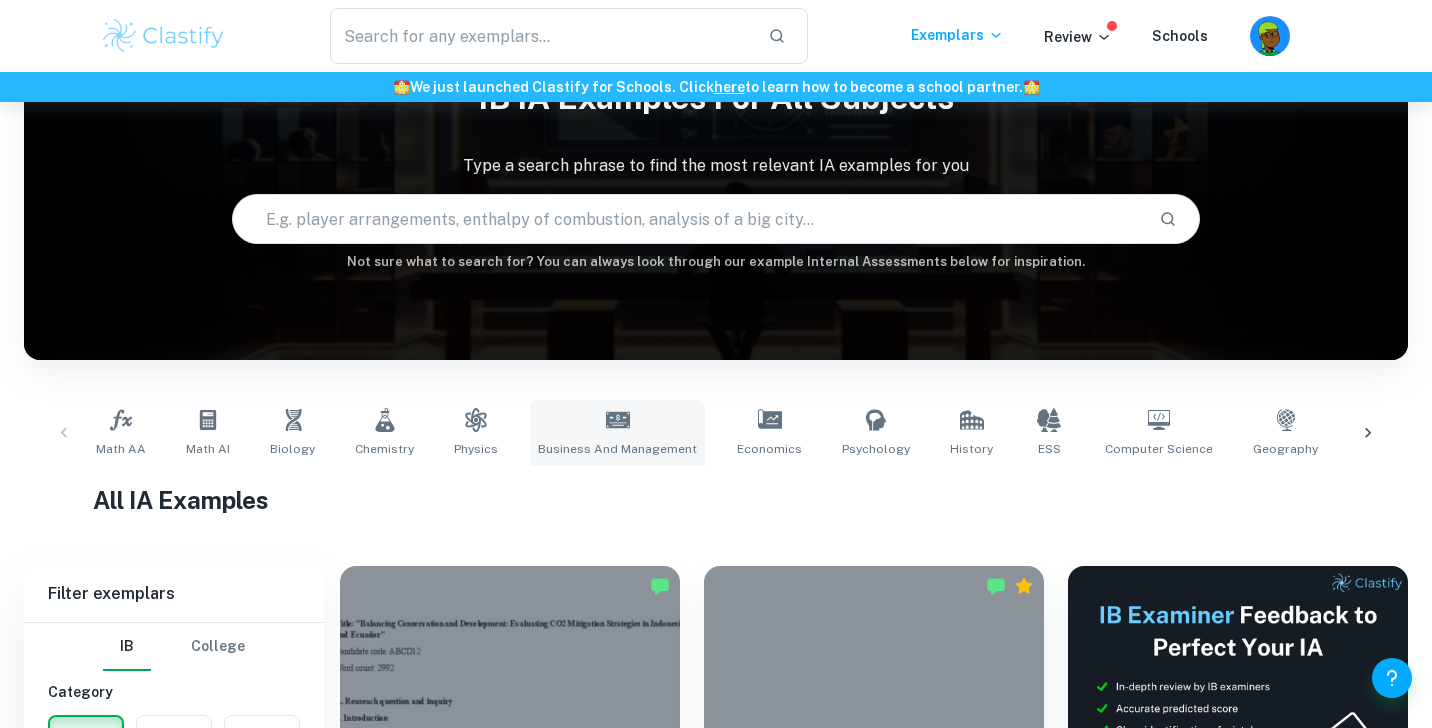 click 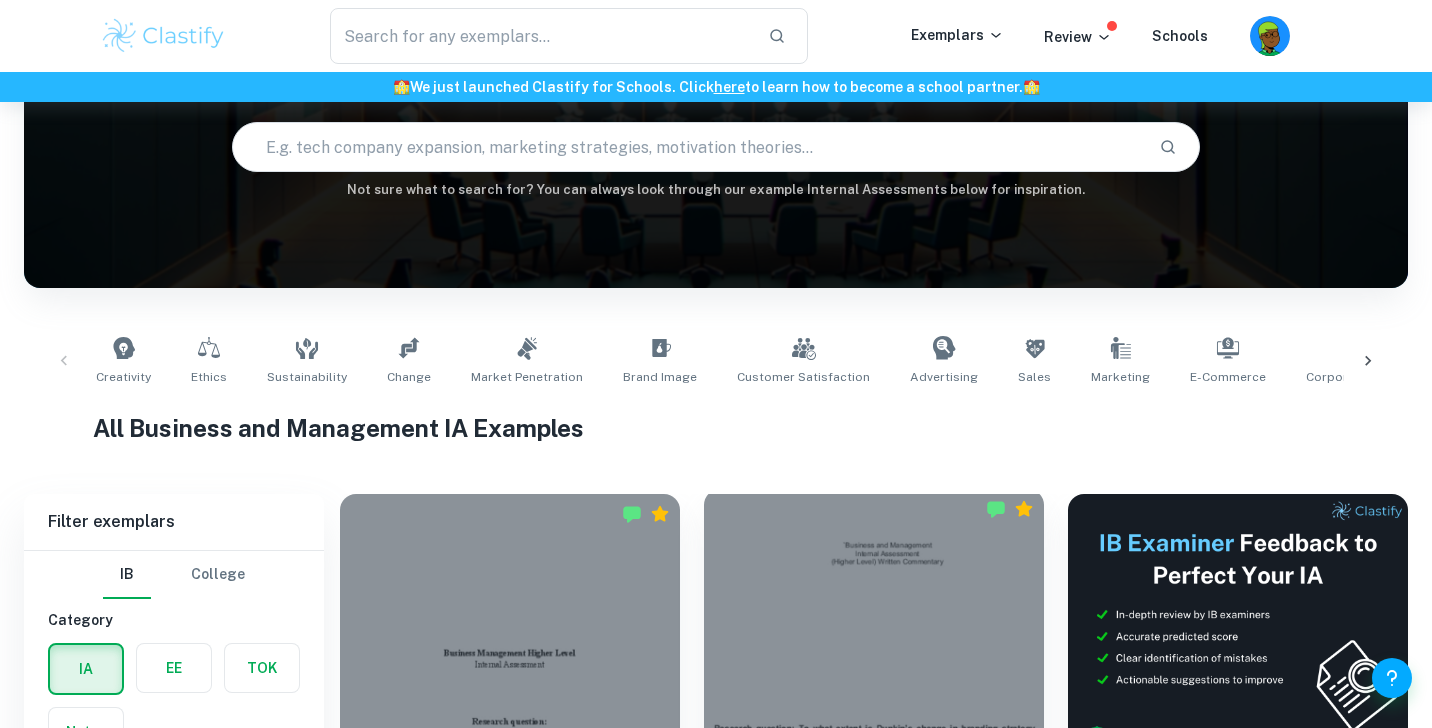scroll, scrollTop: 183, scrollLeft: 0, axis: vertical 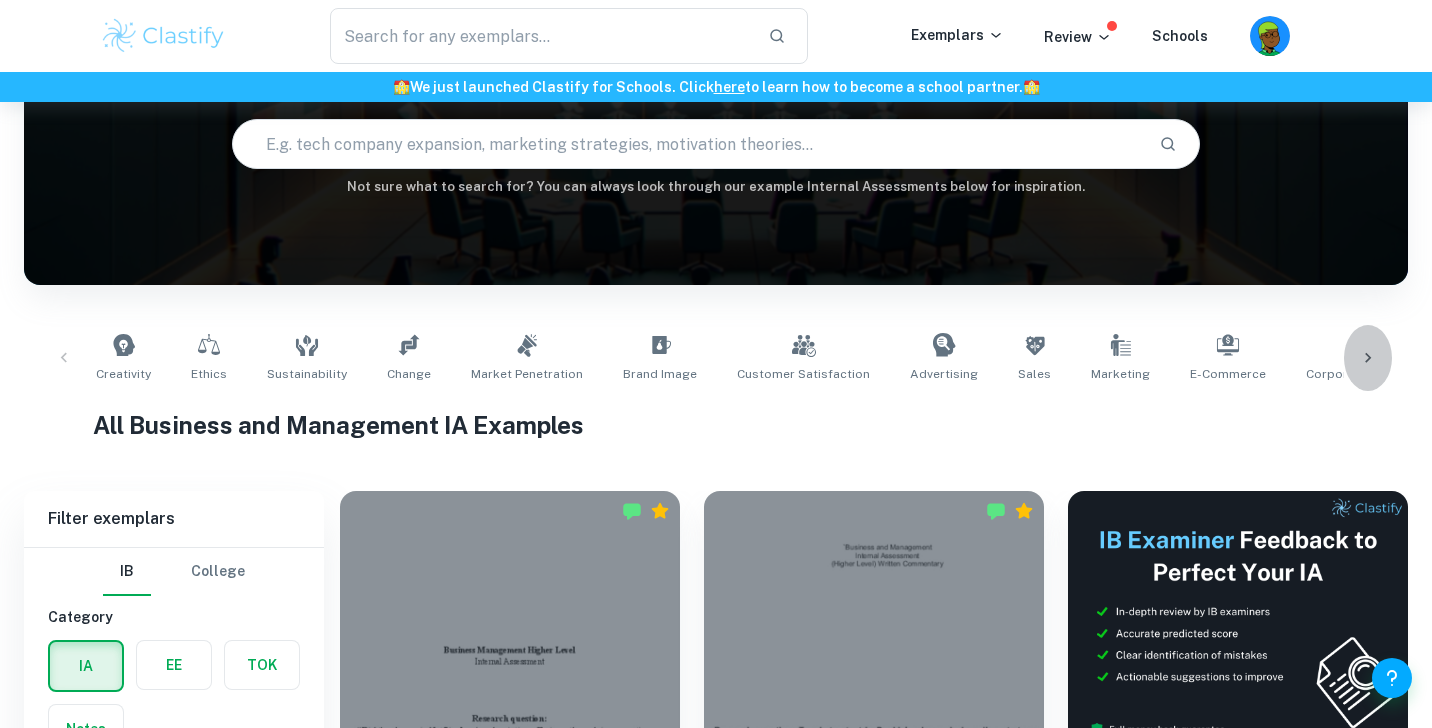 click 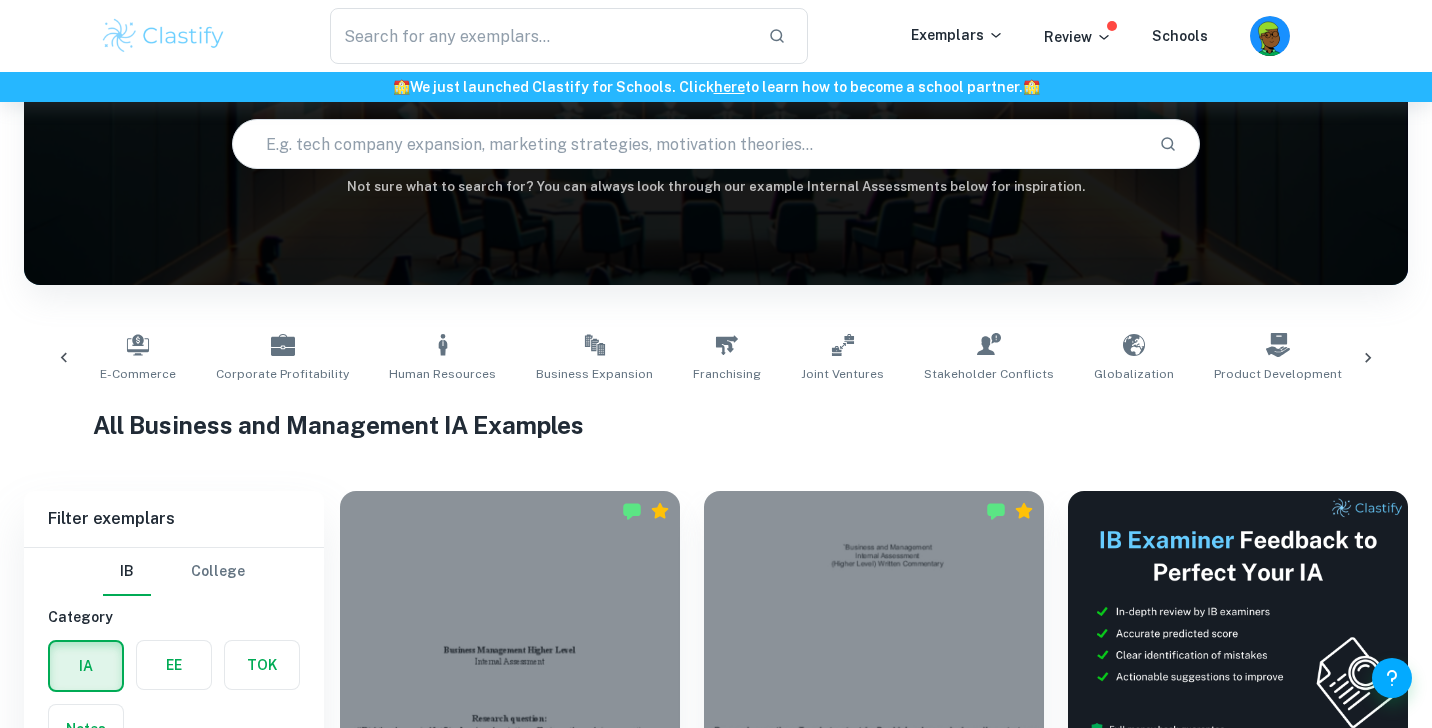 scroll, scrollTop: 0, scrollLeft: 1169, axis: horizontal 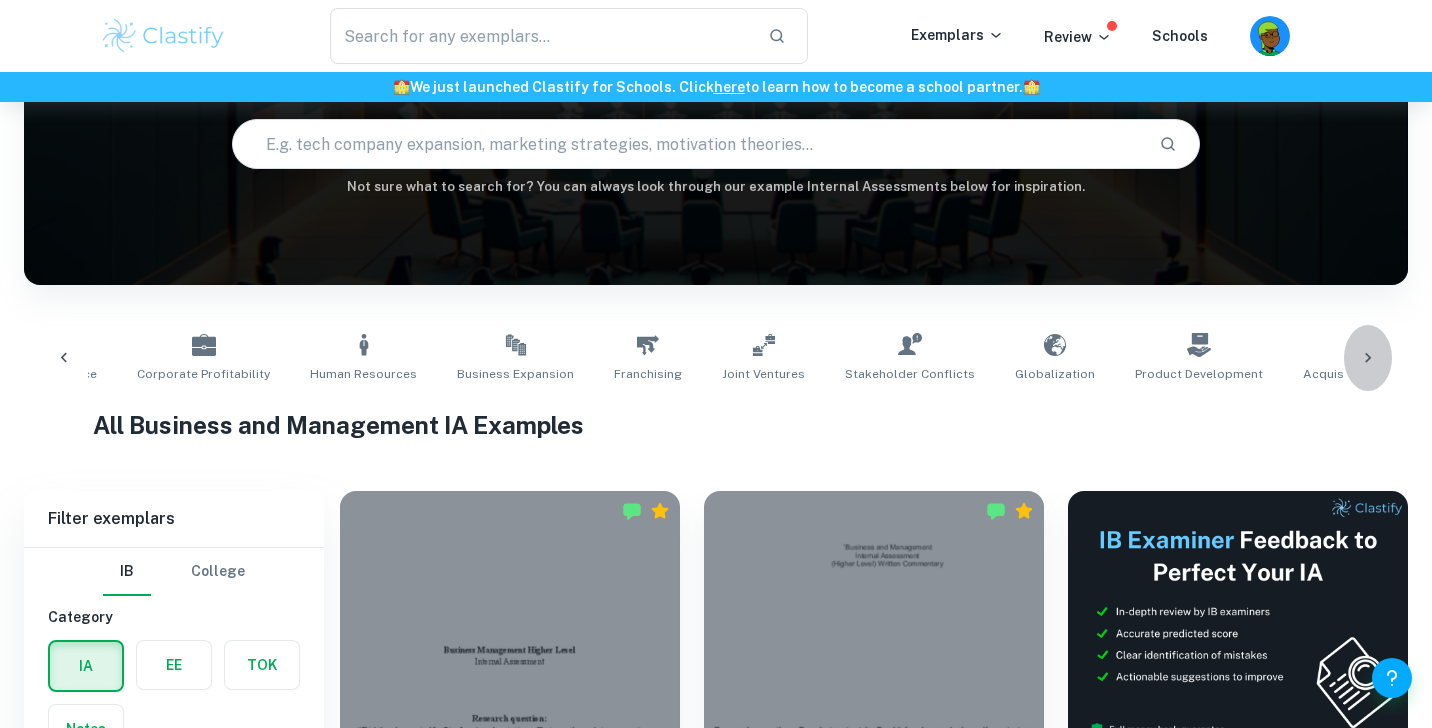 click 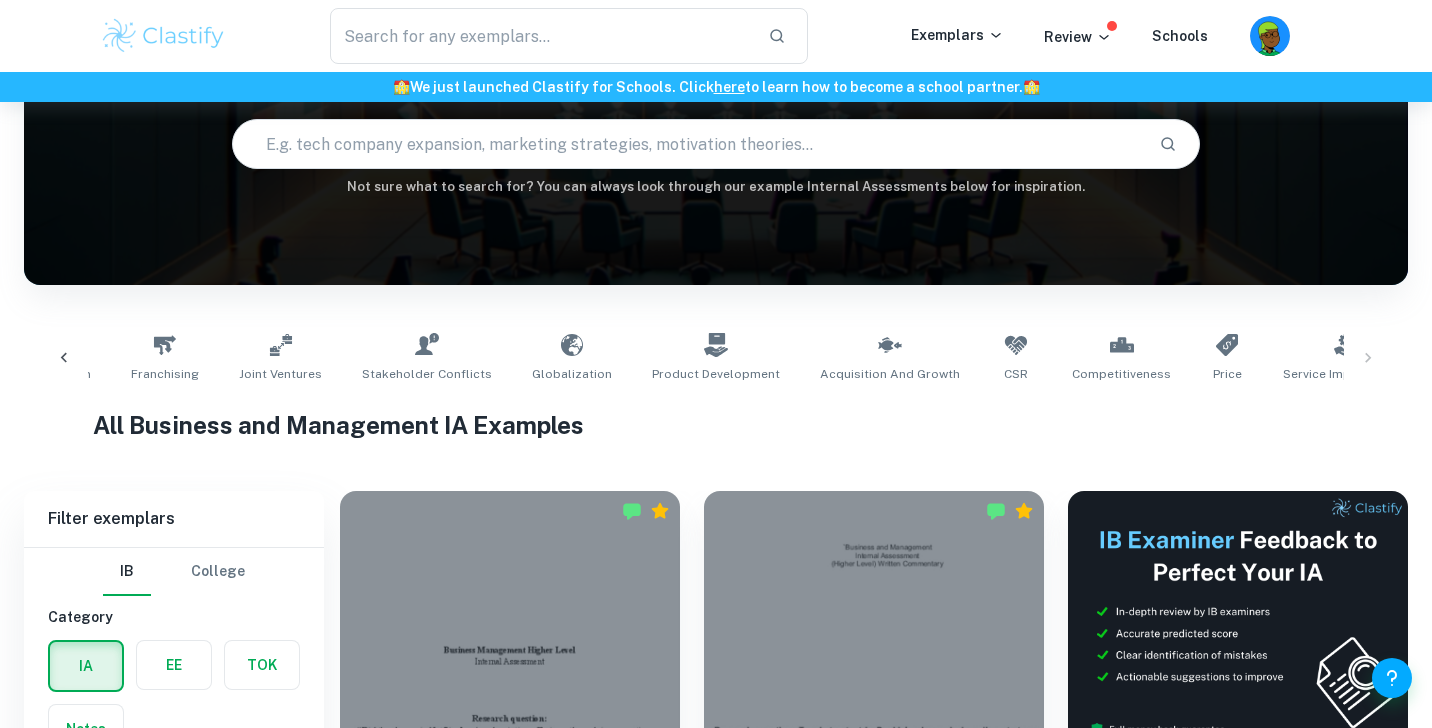 scroll, scrollTop: 0, scrollLeft: 1712, axis: horizontal 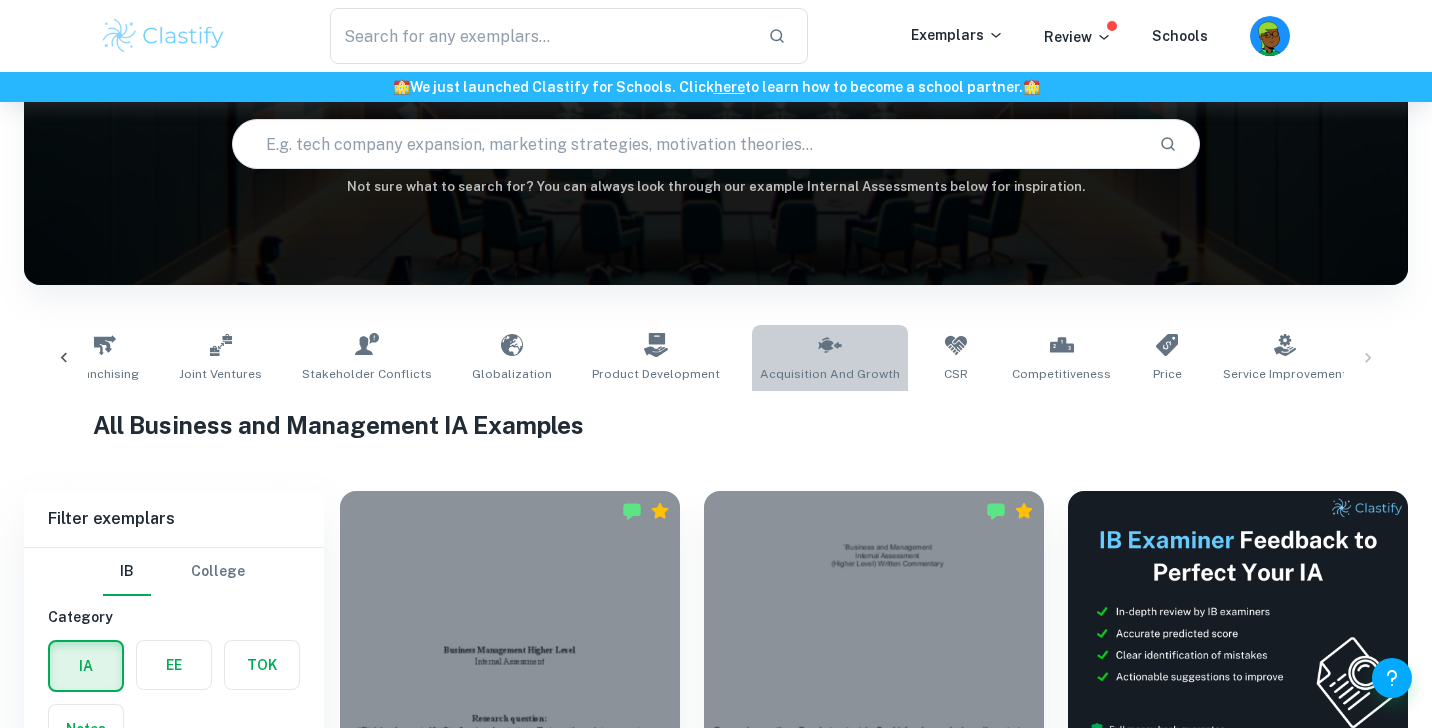 click on "Acquisition and Growth" at bounding box center [830, 374] 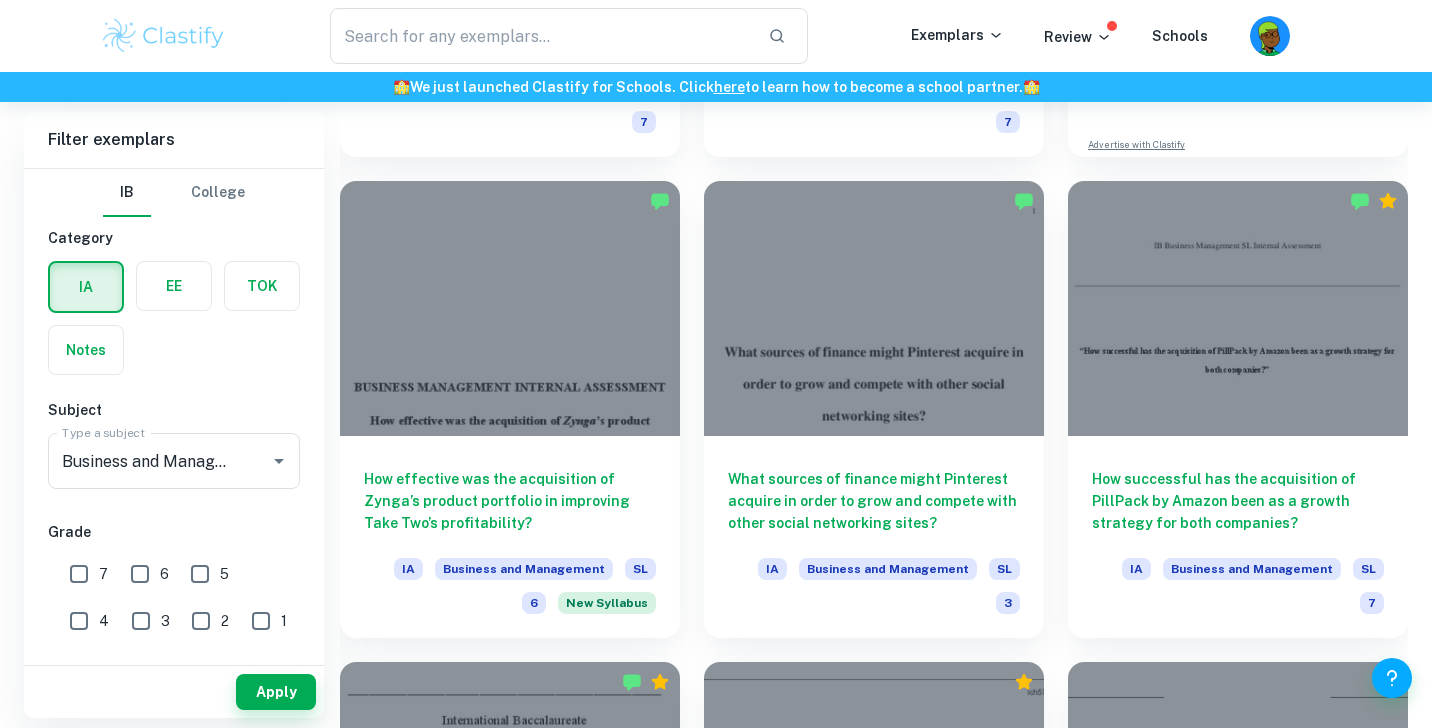 scroll, scrollTop: 976, scrollLeft: 0, axis: vertical 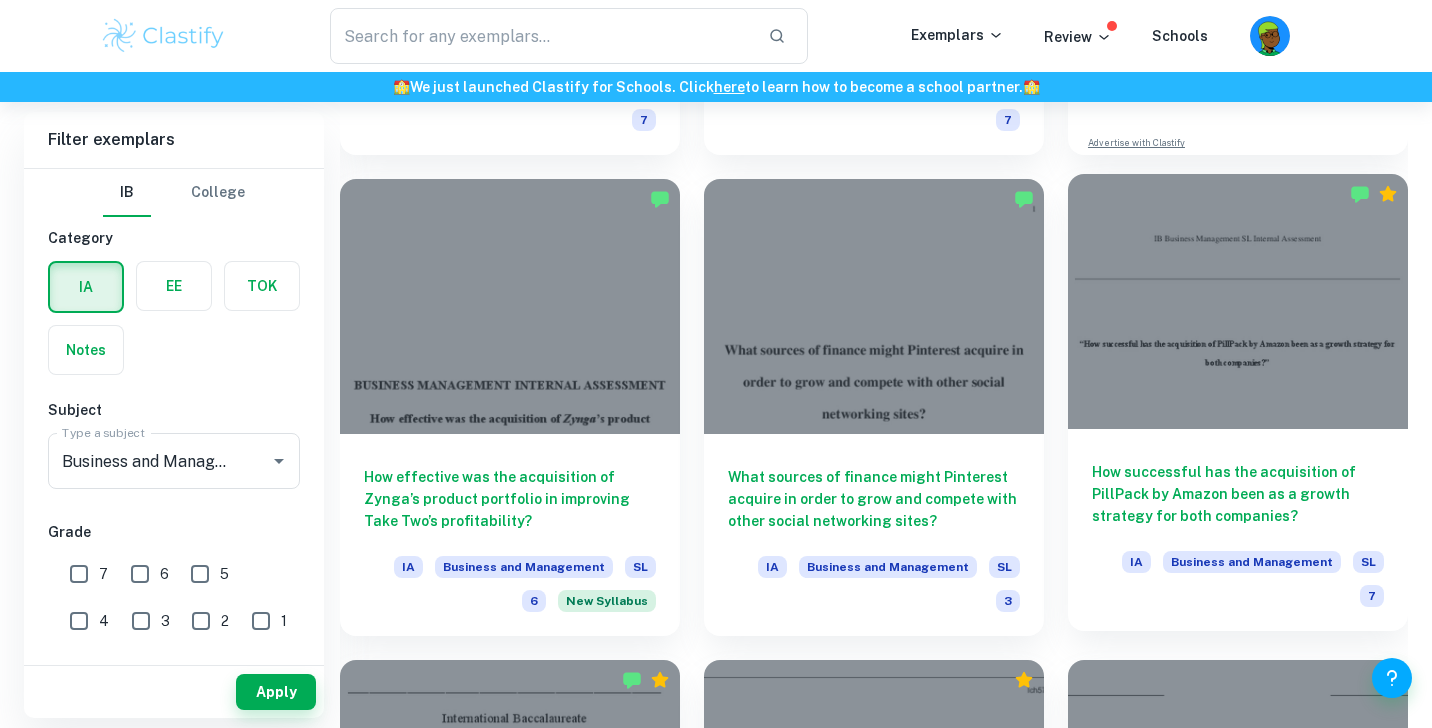 click on "How successful has the acquisition of PillPack by Amazon been as a growth strategy for both companies? IA Business and Management SL 7" at bounding box center (1238, 530) 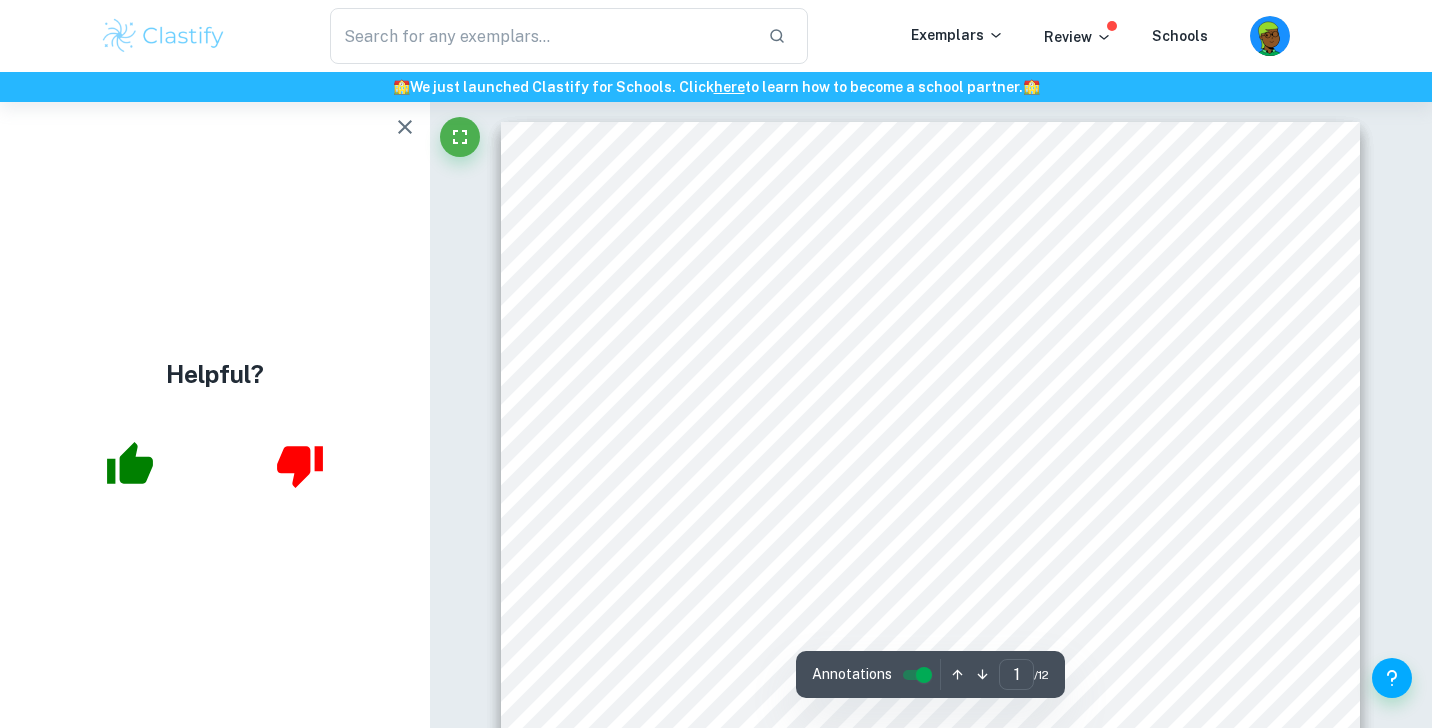 scroll, scrollTop: 38, scrollLeft: 0, axis: vertical 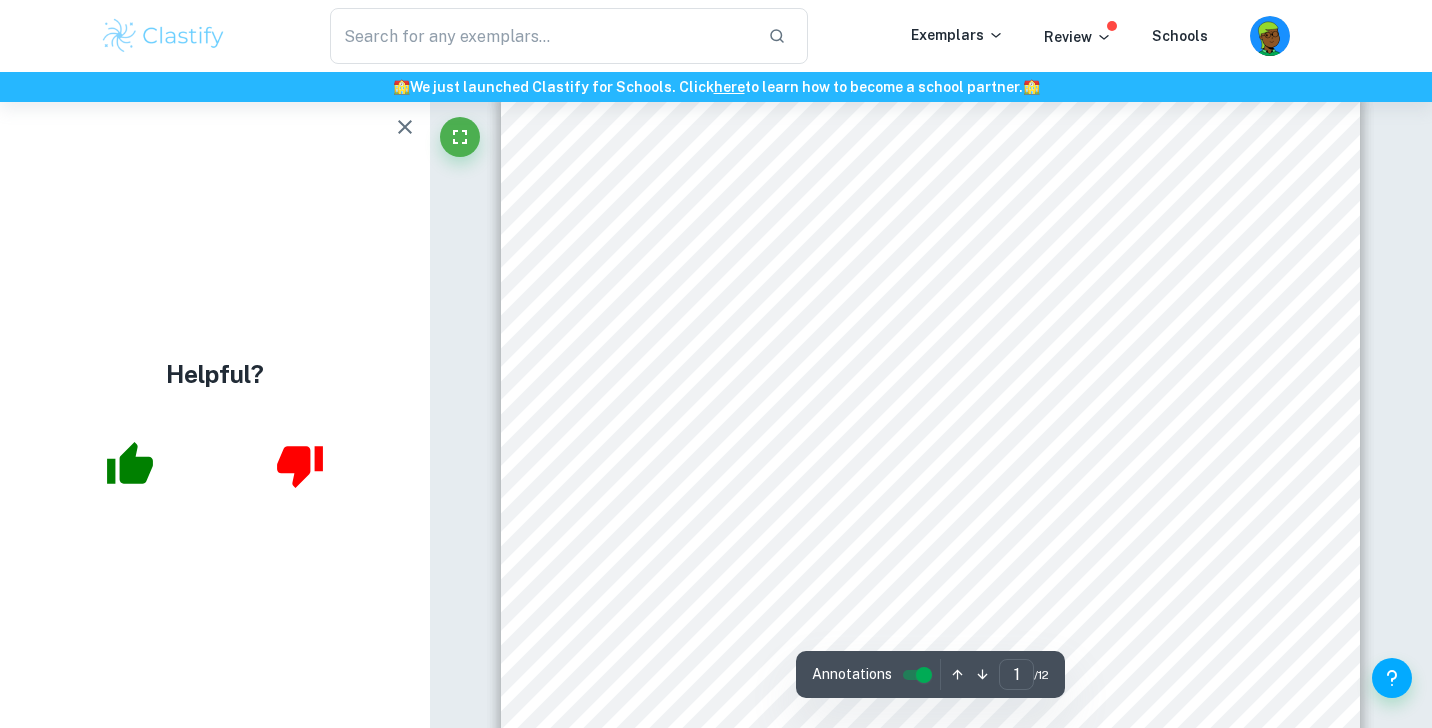 drag, startPoint x: 761, startPoint y: 214, endPoint x: 1007, endPoint y: 471, distance: 355.75977 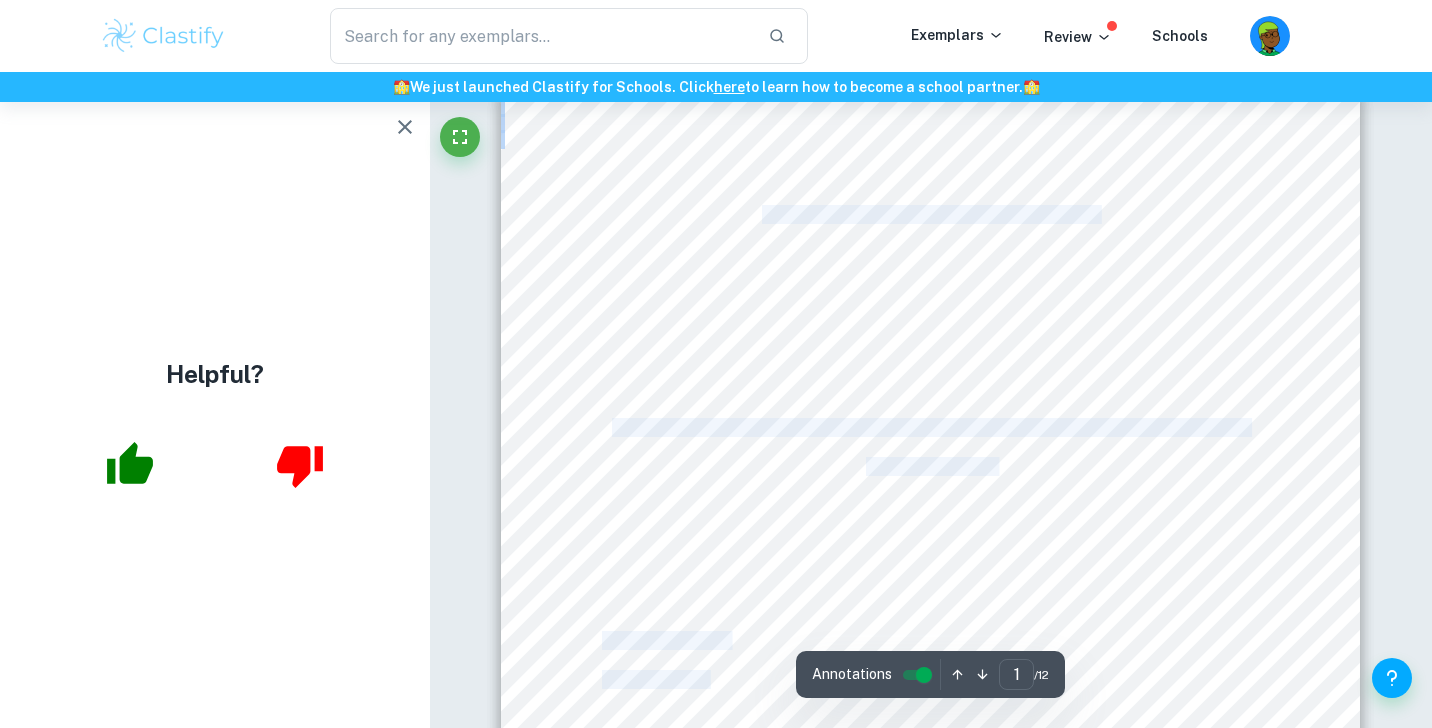 drag, startPoint x: 1007, startPoint y: 471, endPoint x: 762, endPoint y: 208, distance: 359.43567 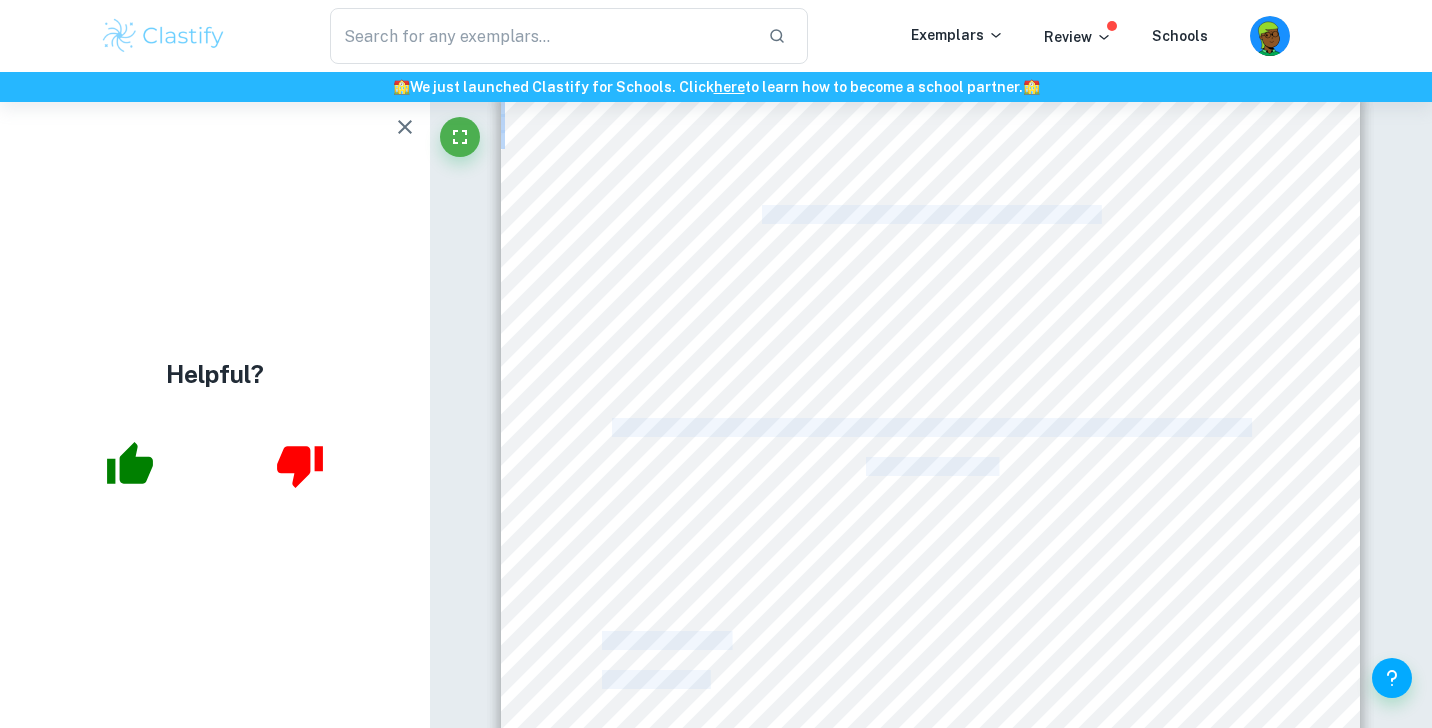 copy on "IB Business Management SL Internal Assessment “How successful has the acquisition of PillPack by Amazon been as a growth strategy for both companies?” Word Count: 1499 [DATE]" 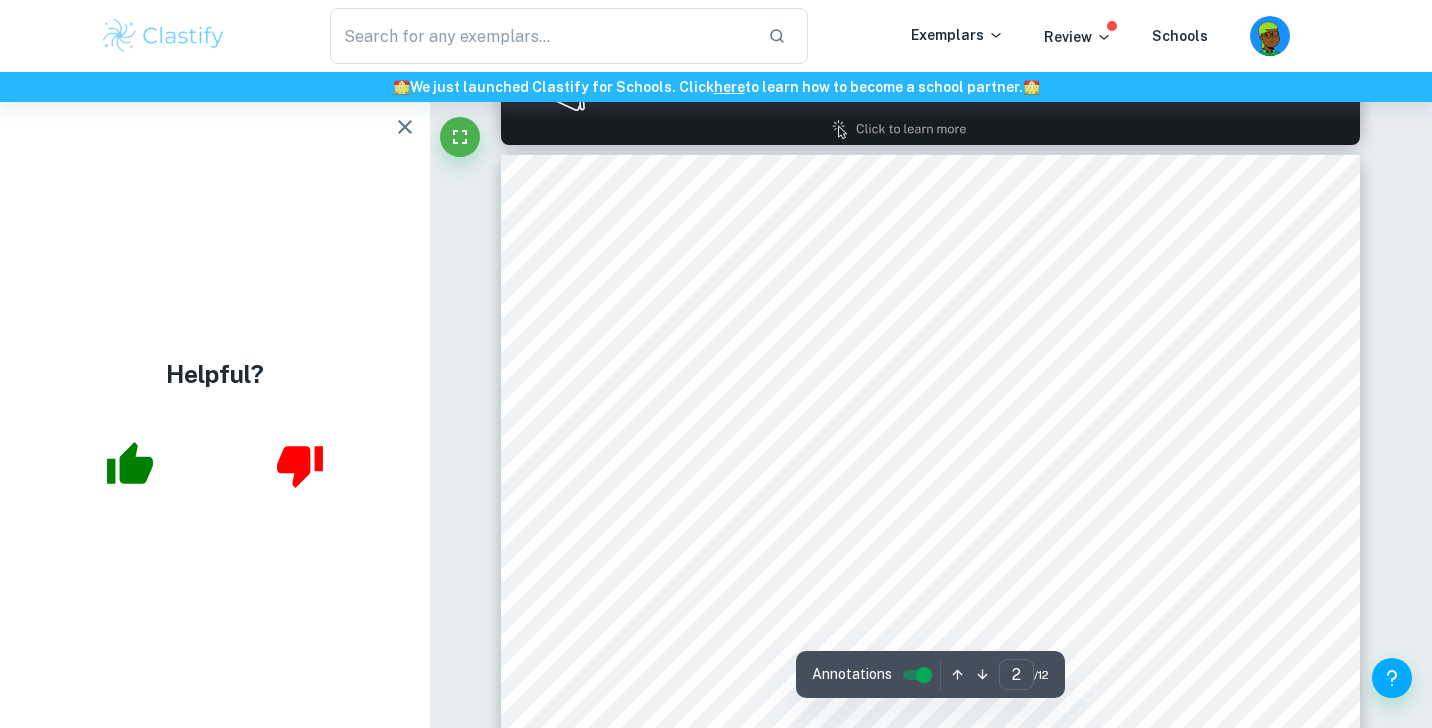 scroll, scrollTop: 1231, scrollLeft: 0, axis: vertical 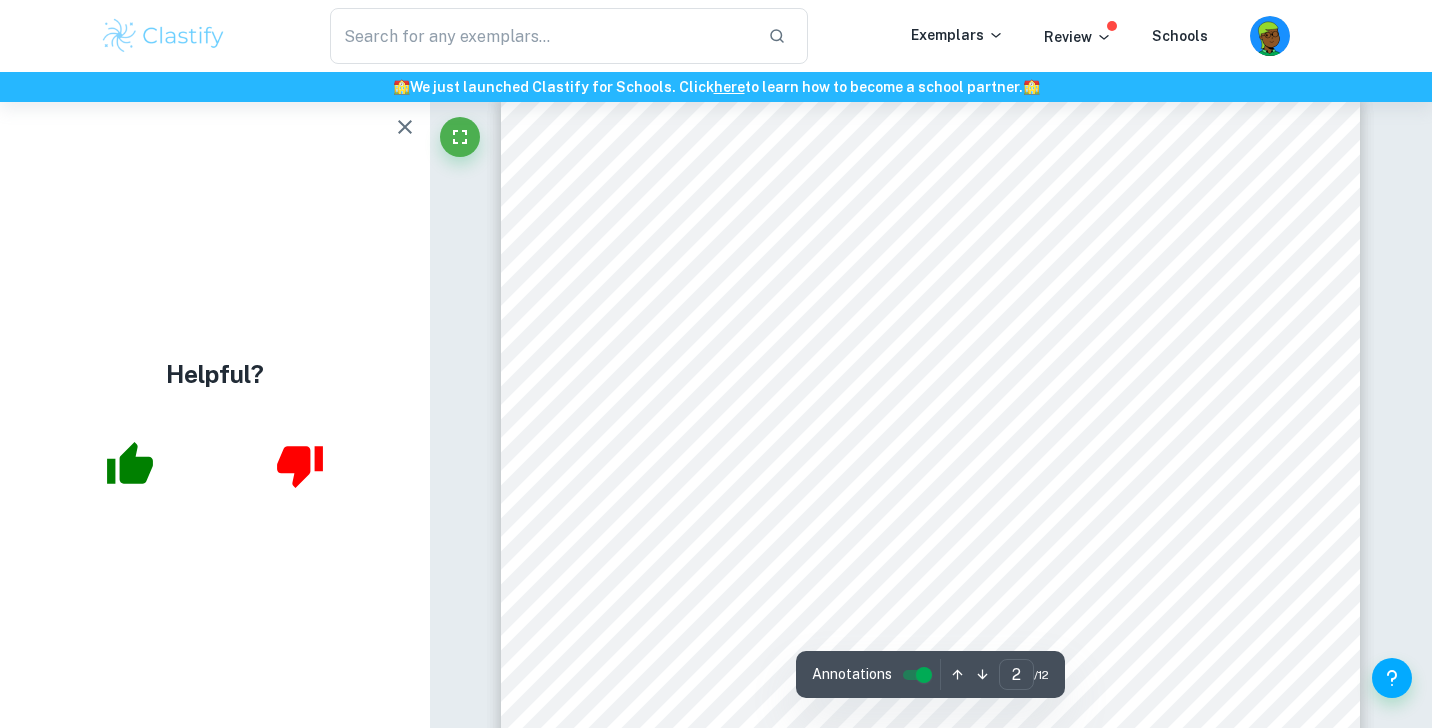 drag, startPoint x: 686, startPoint y: 250, endPoint x: 865, endPoint y: 276, distance: 180.87842 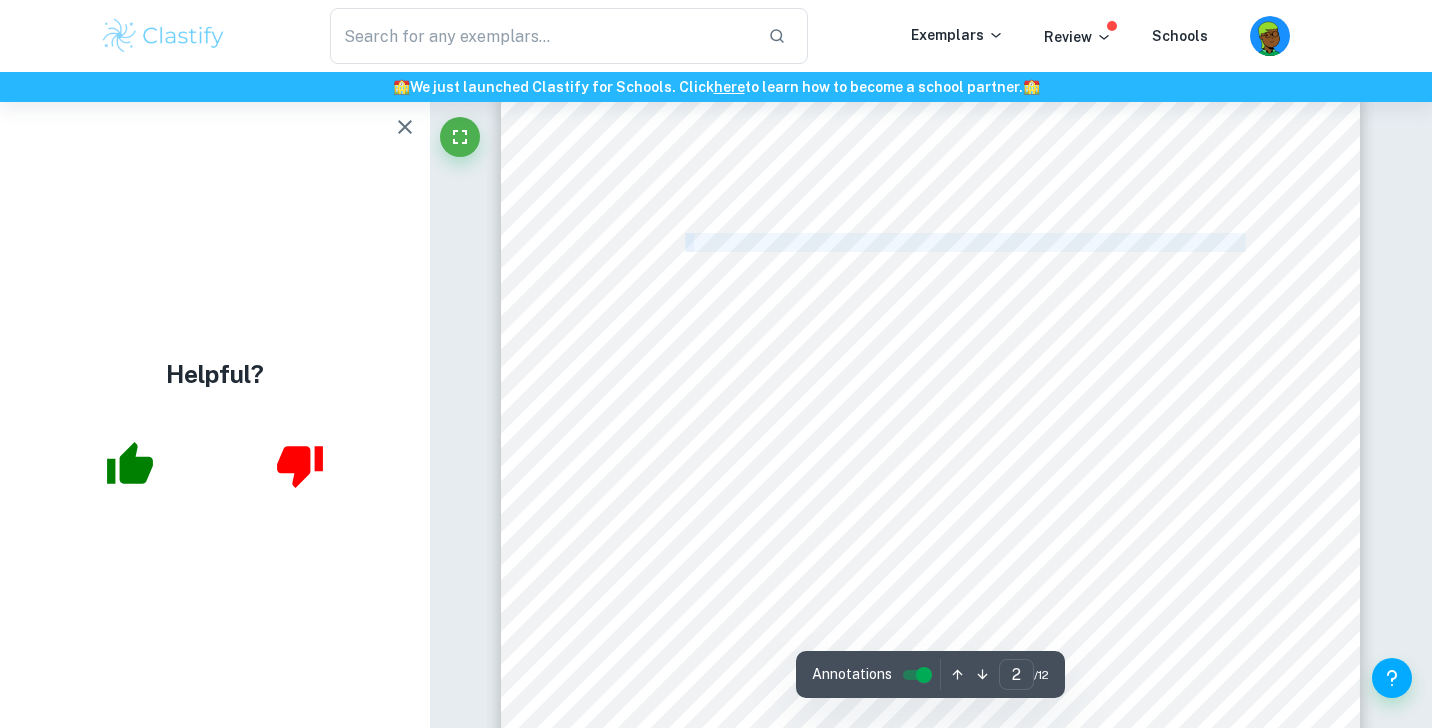 drag, startPoint x: 684, startPoint y: 245, endPoint x: 1248, endPoint y: 244, distance: 564.0009 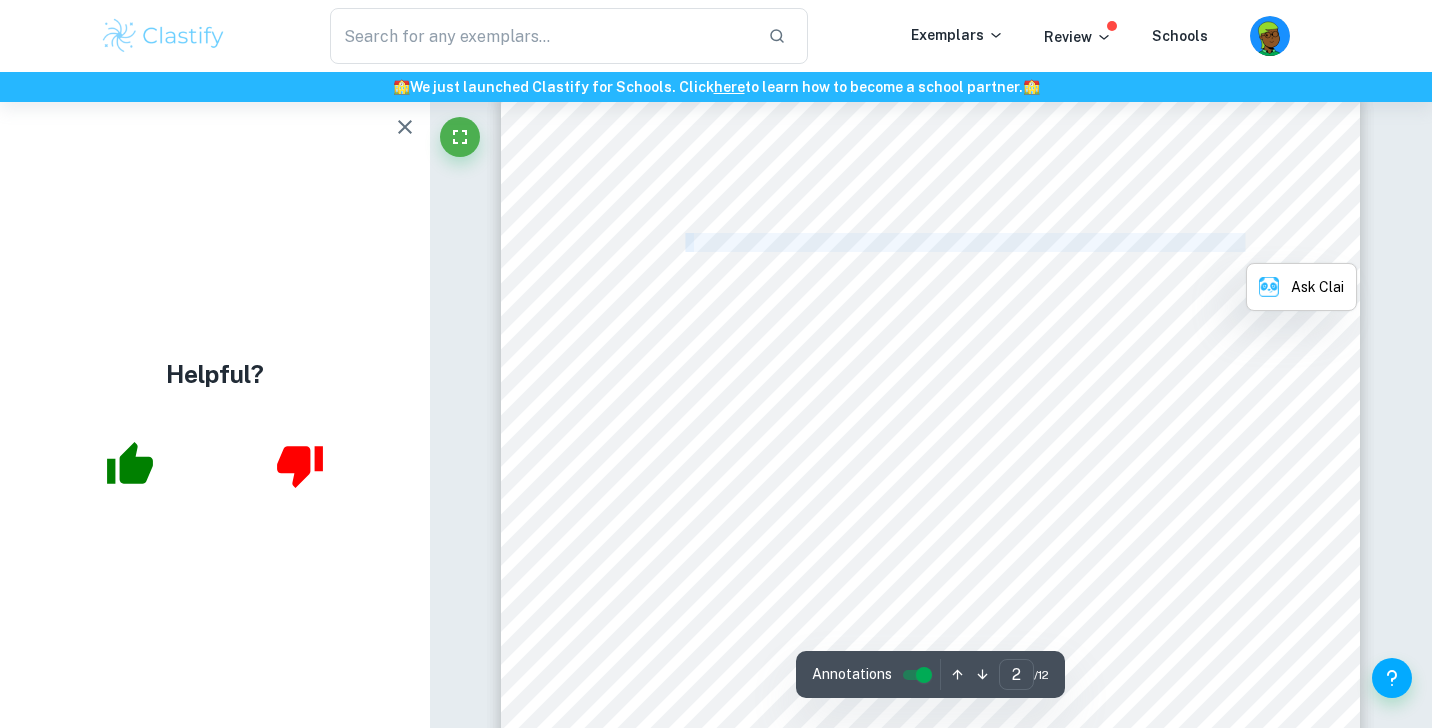 copy on "....................................................................................................................................." 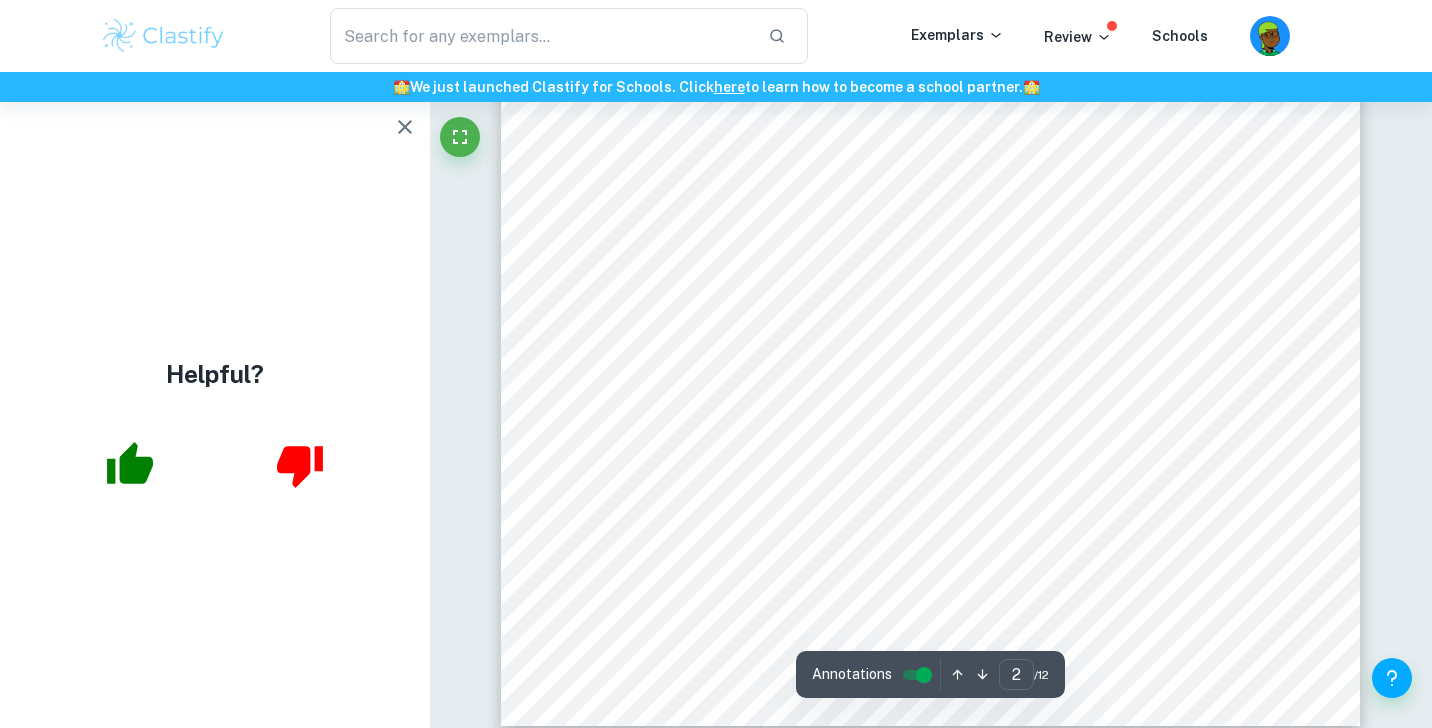 scroll, scrollTop: 1774, scrollLeft: 0, axis: vertical 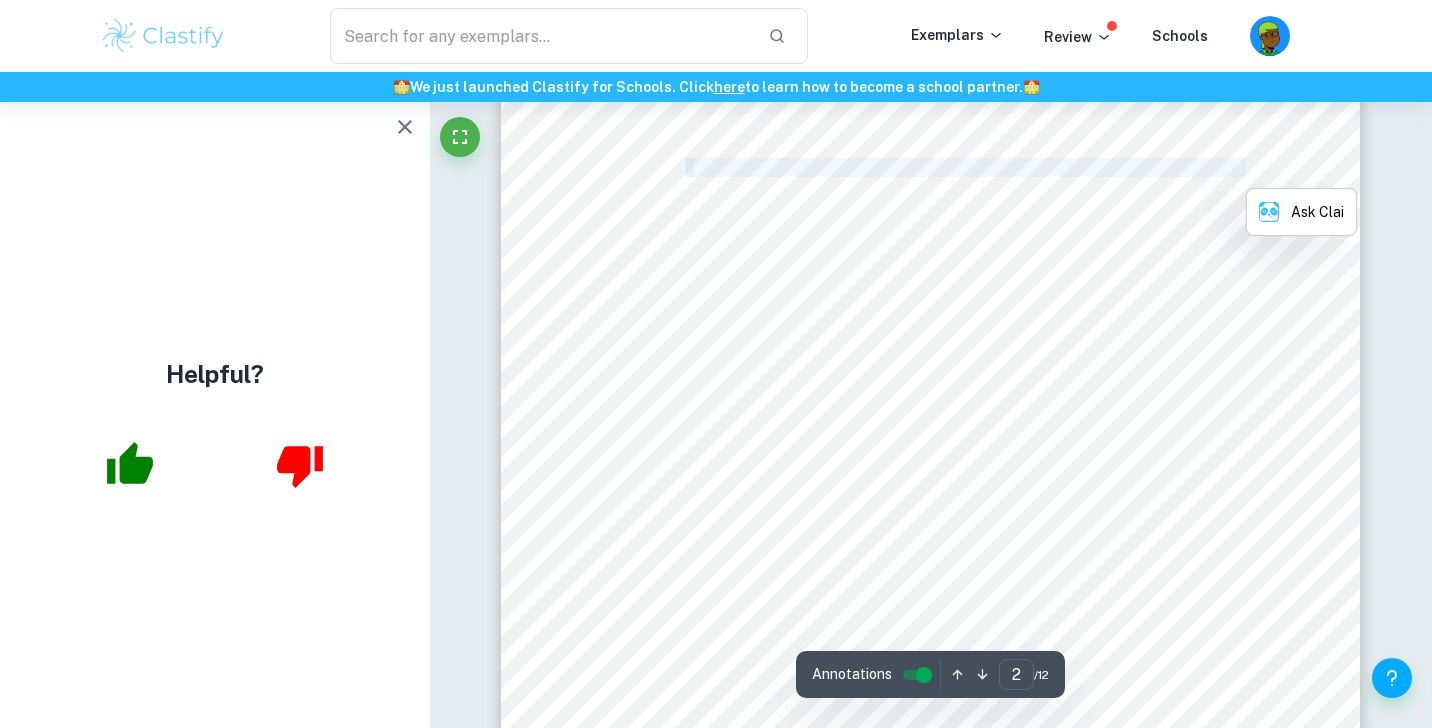 type on "1" 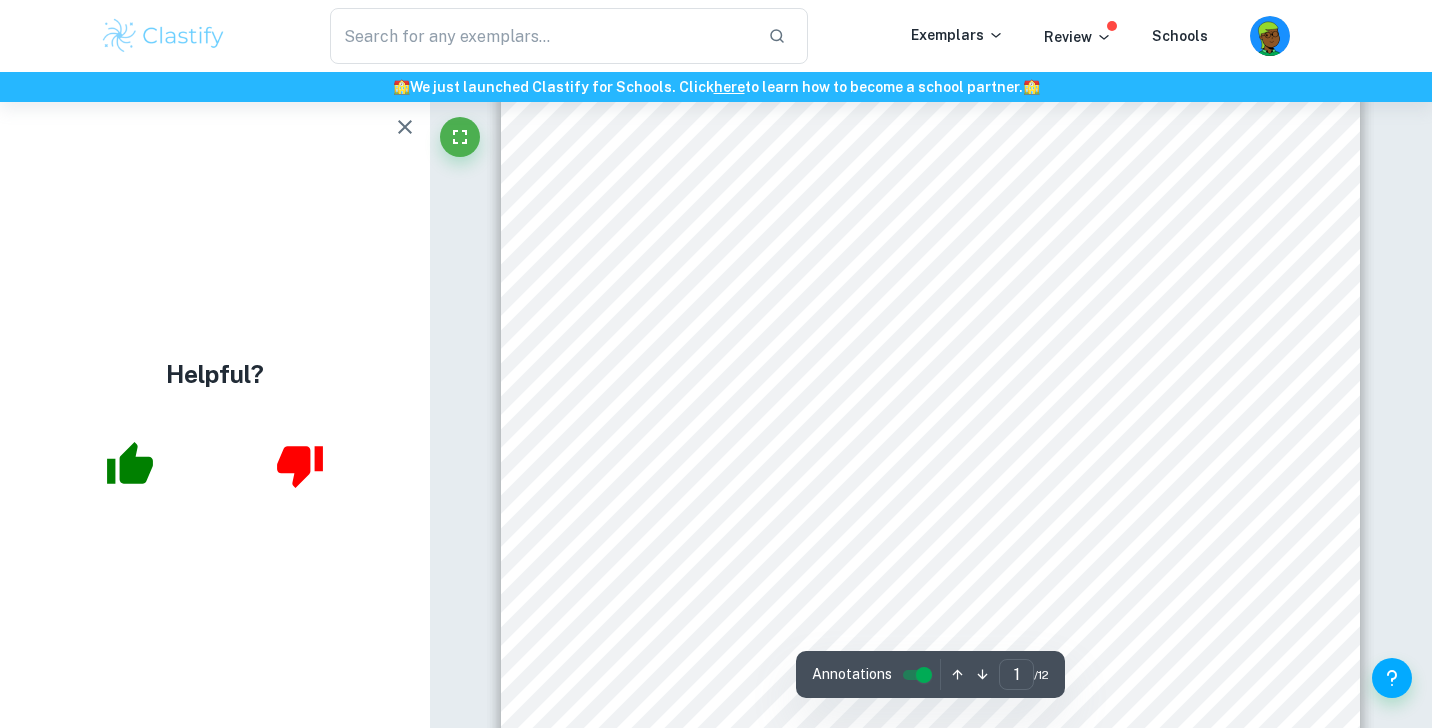 scroll, scrollTop: 0, scrollLeft: 0, axis: both 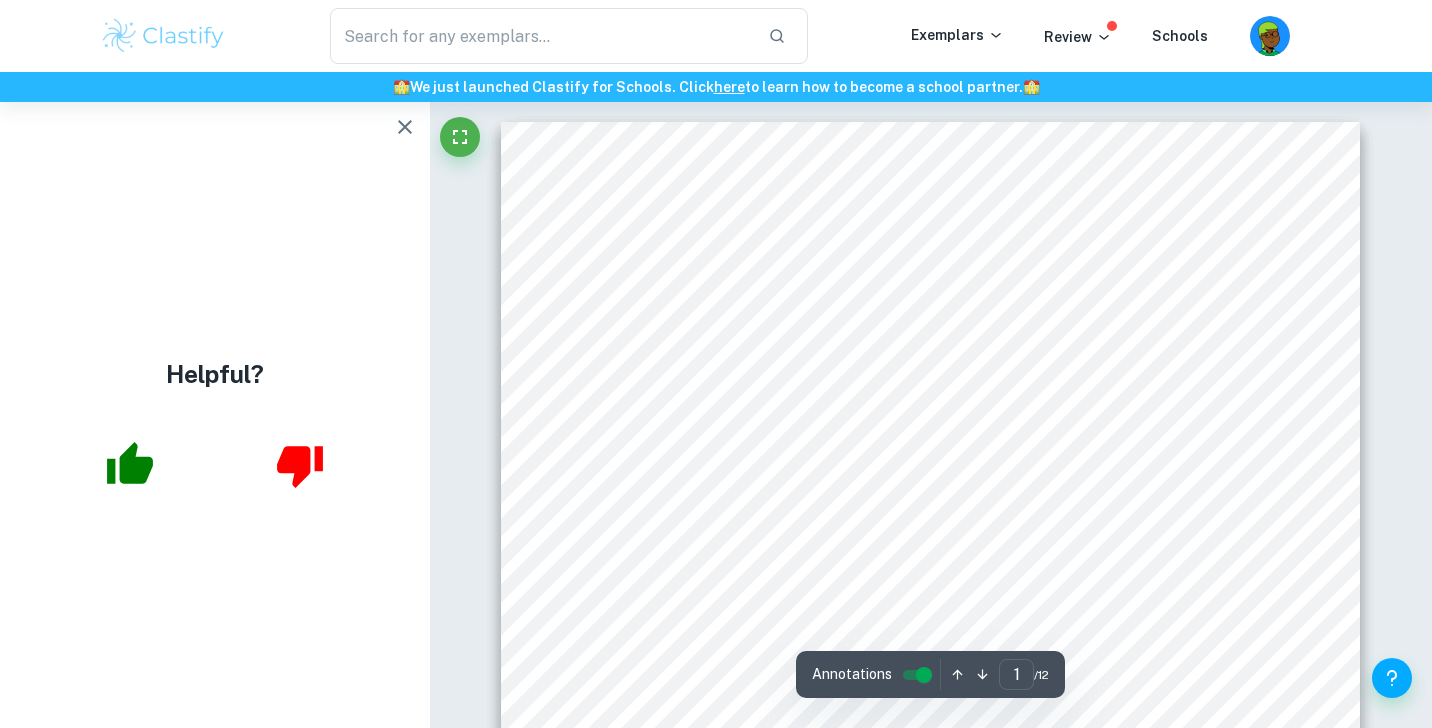 click 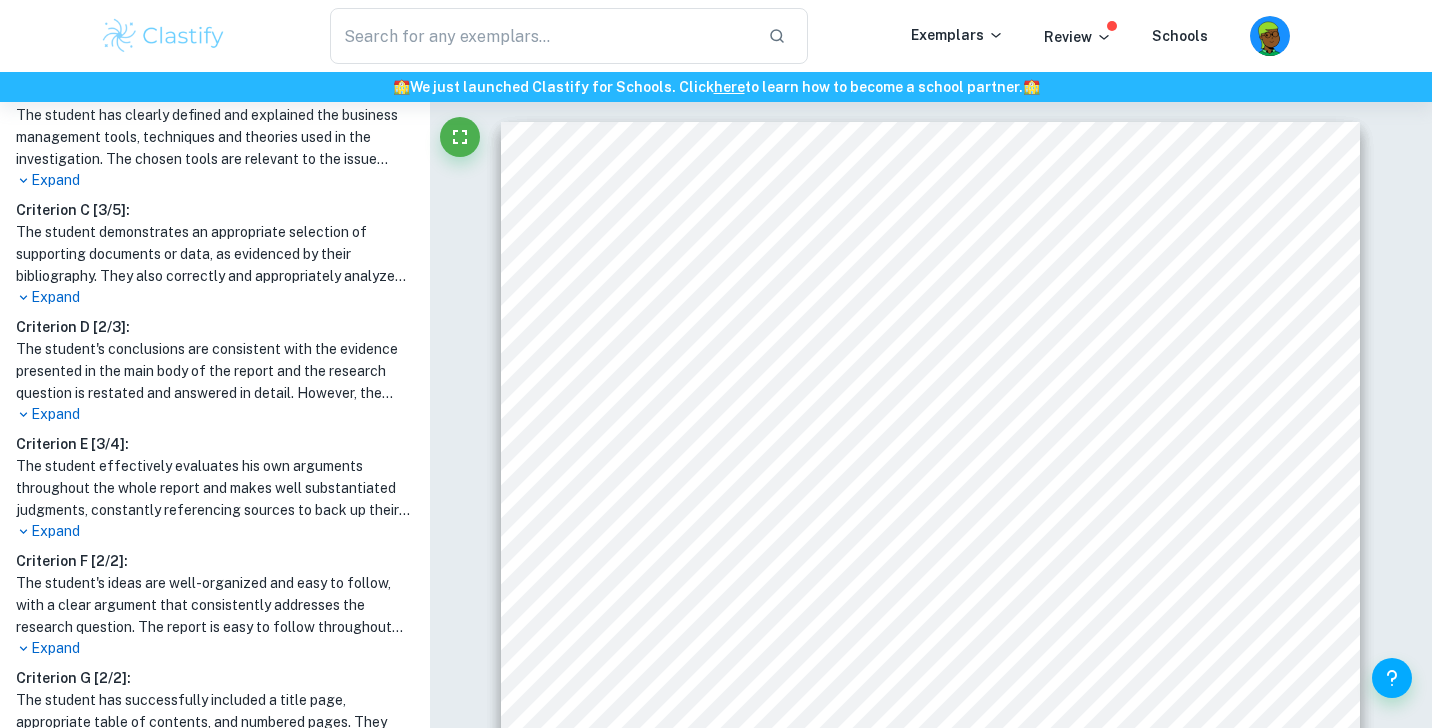 scroll, scrollTop: 838, scrollLeft: 0, axis: vertical 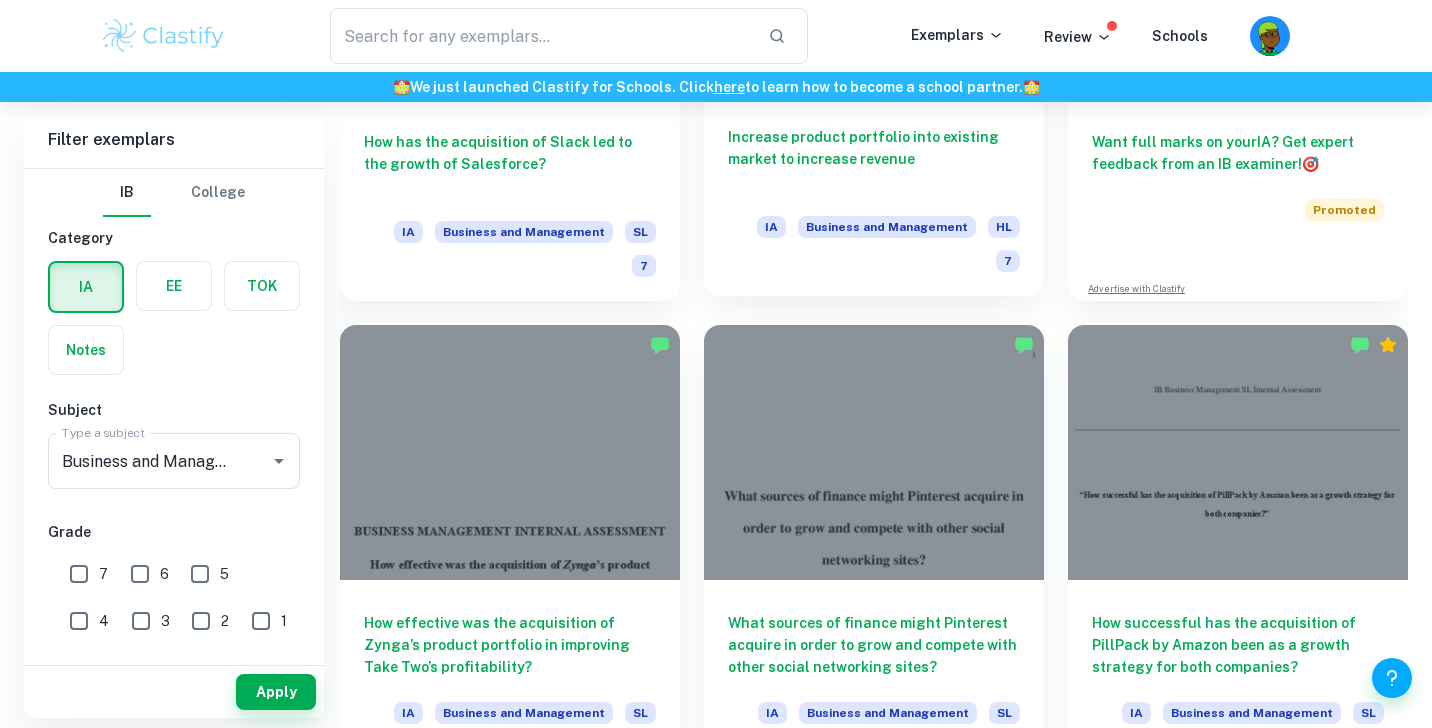 click on "Increase product portfolio into existing market to increase revenue" at bounding box center (874, 159) 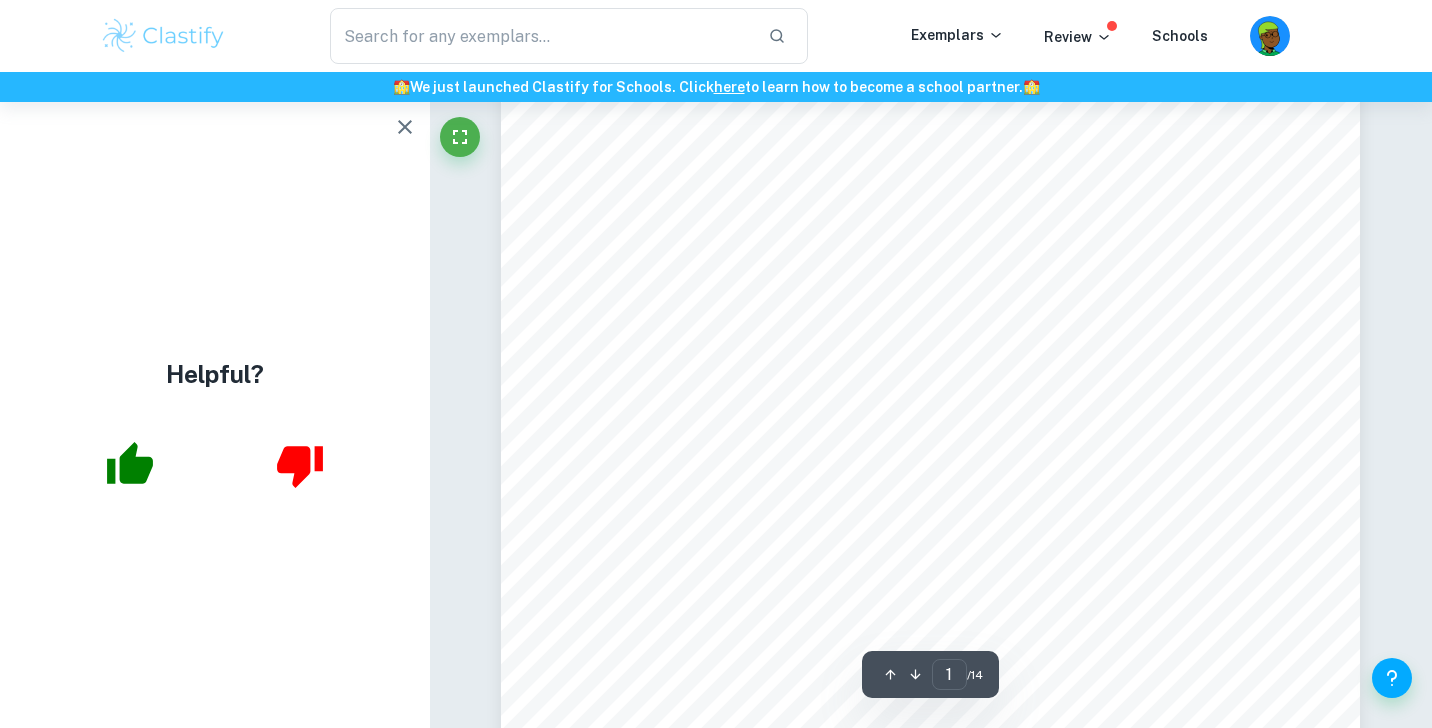 scroll, scrollTop: 0, scrollLeft: 0, axis: both 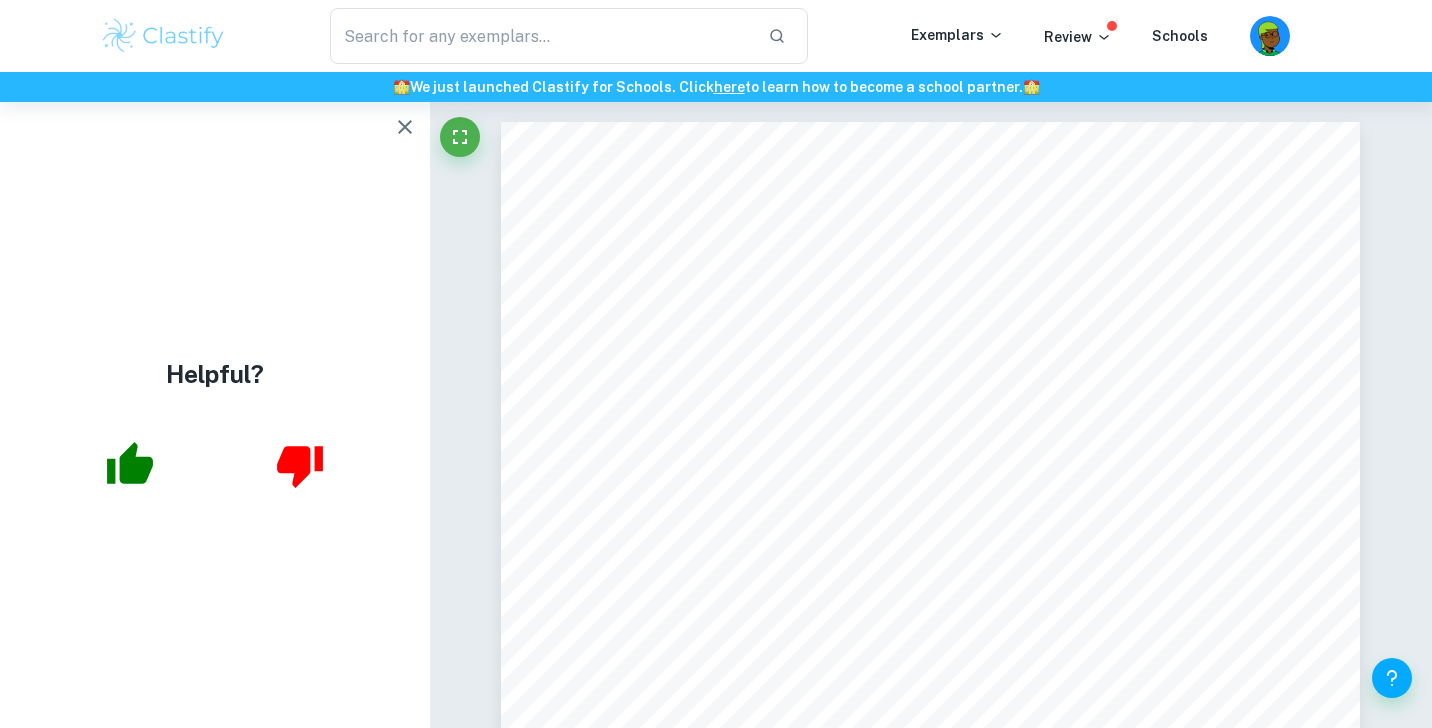 click 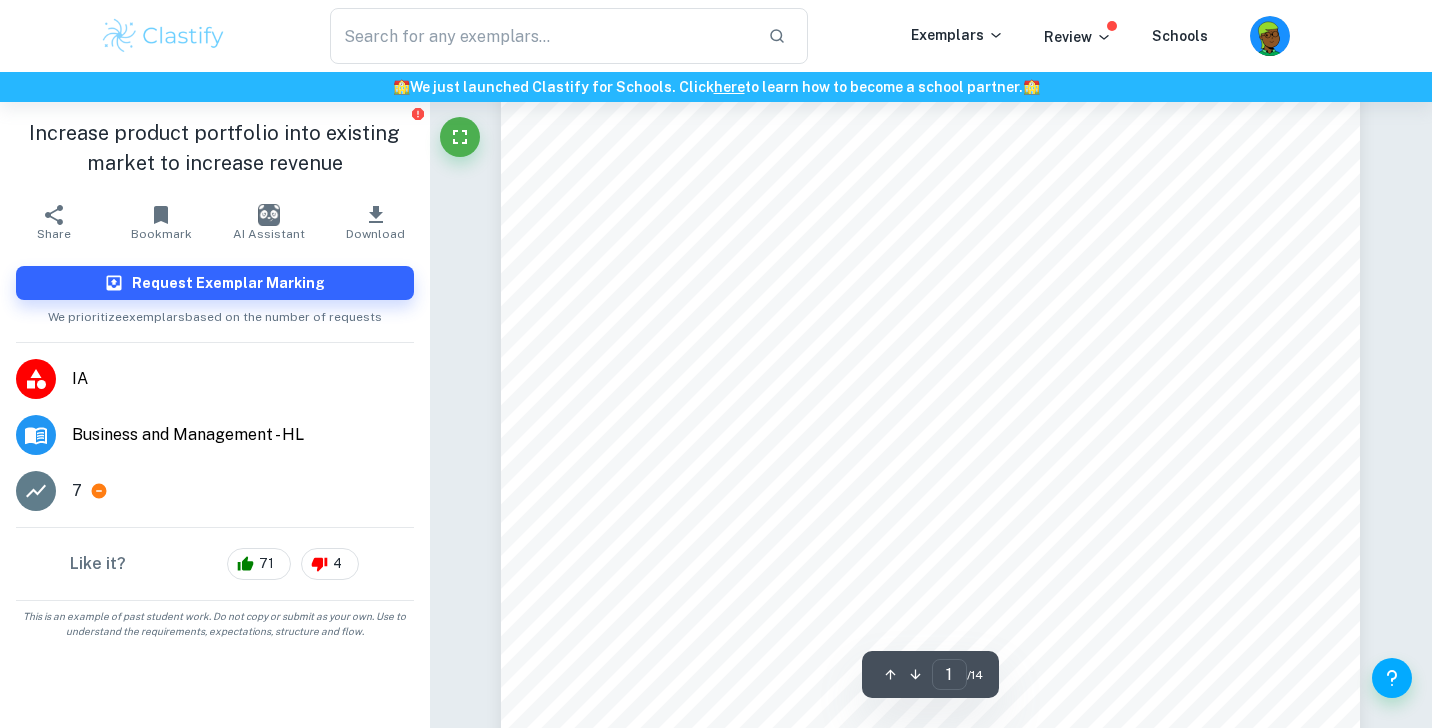 scroll, scrollTop: 0, scrollLeft: 0, axis: both 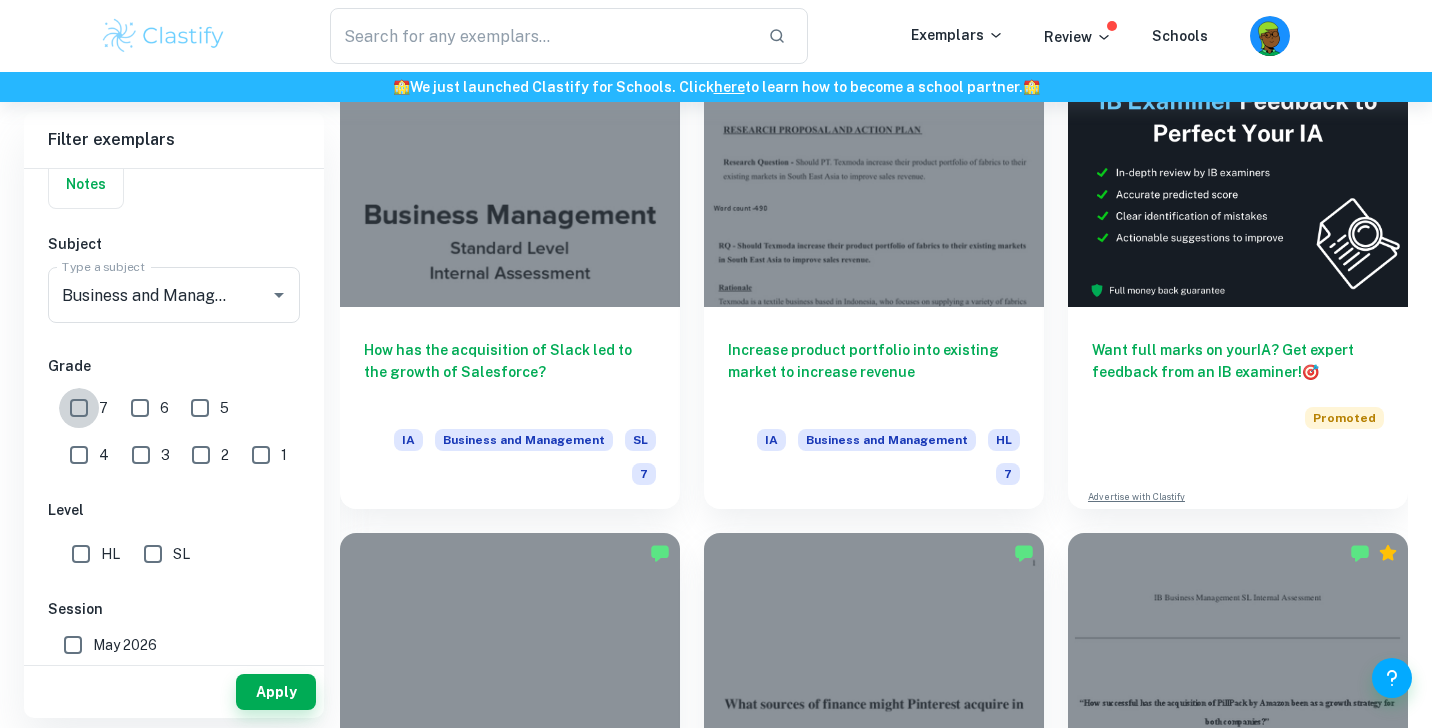 click on "7" at bounding box center (79, 408) 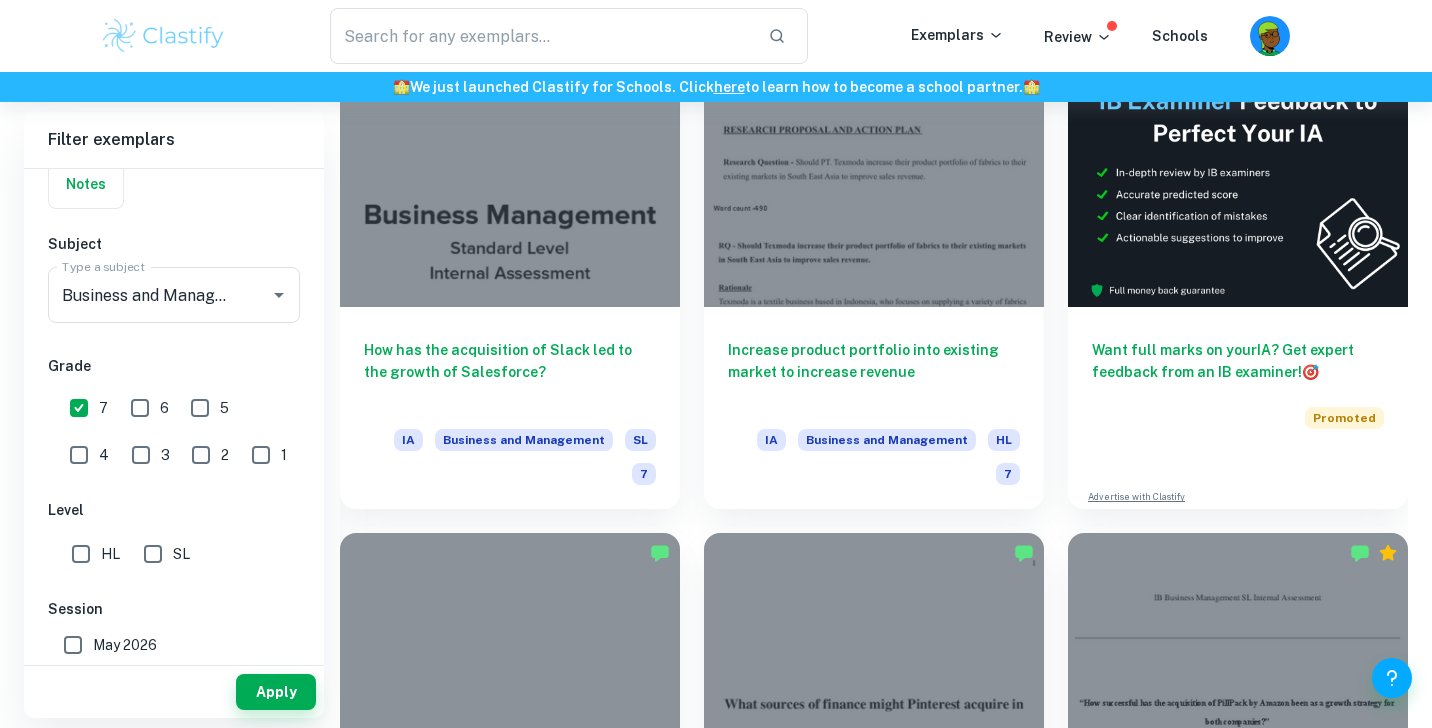 scroll, scrollTop: 272, scrollLeft: 0, axis: vertical 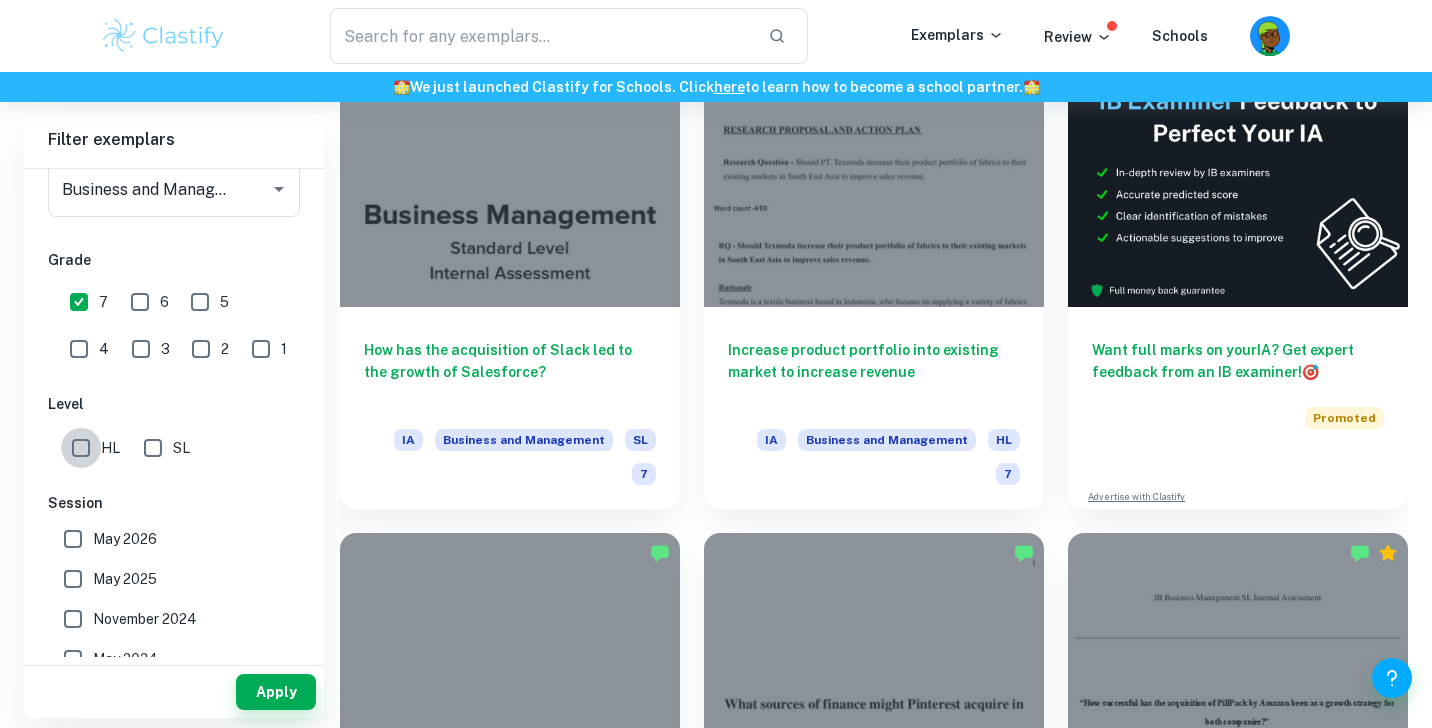 click on "HL" at bounding box center [81, 448] 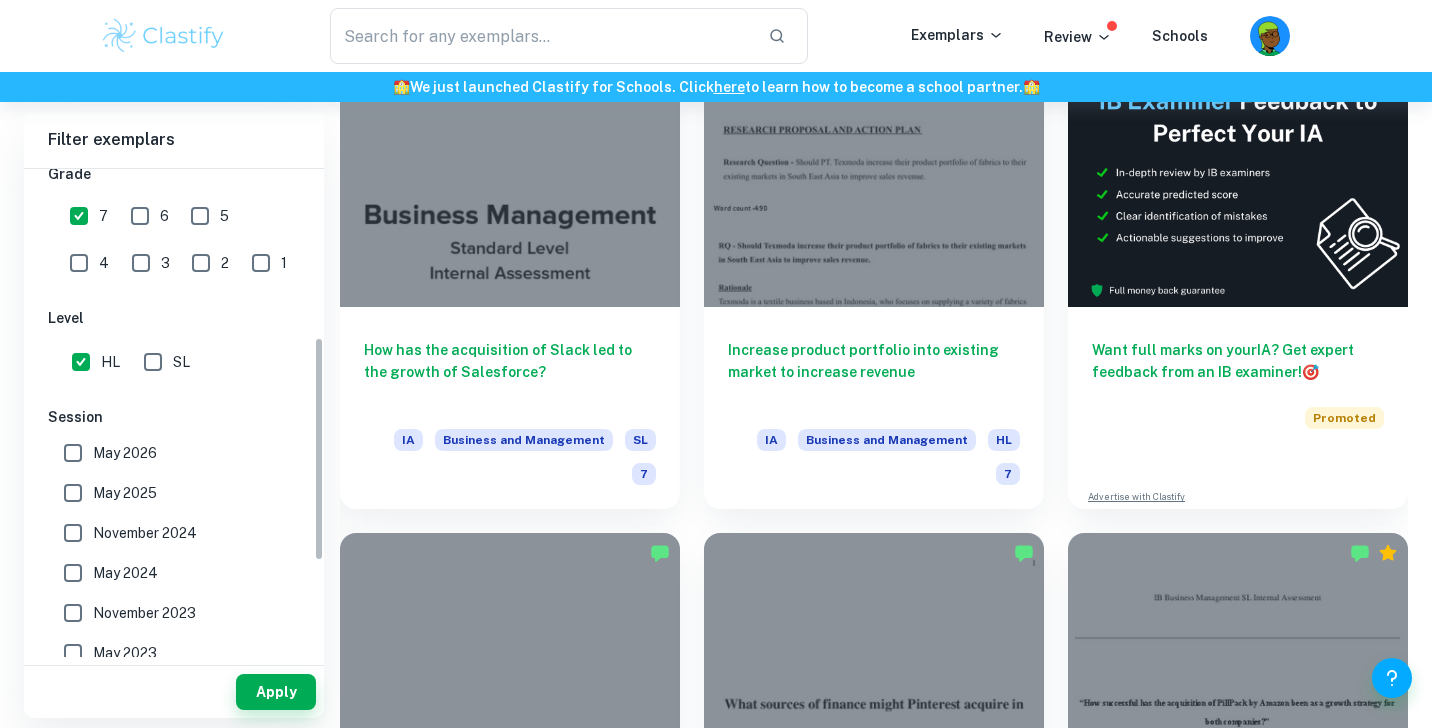 scroll, scrollTop: 368, scrollLeft: 0, axis: vertical 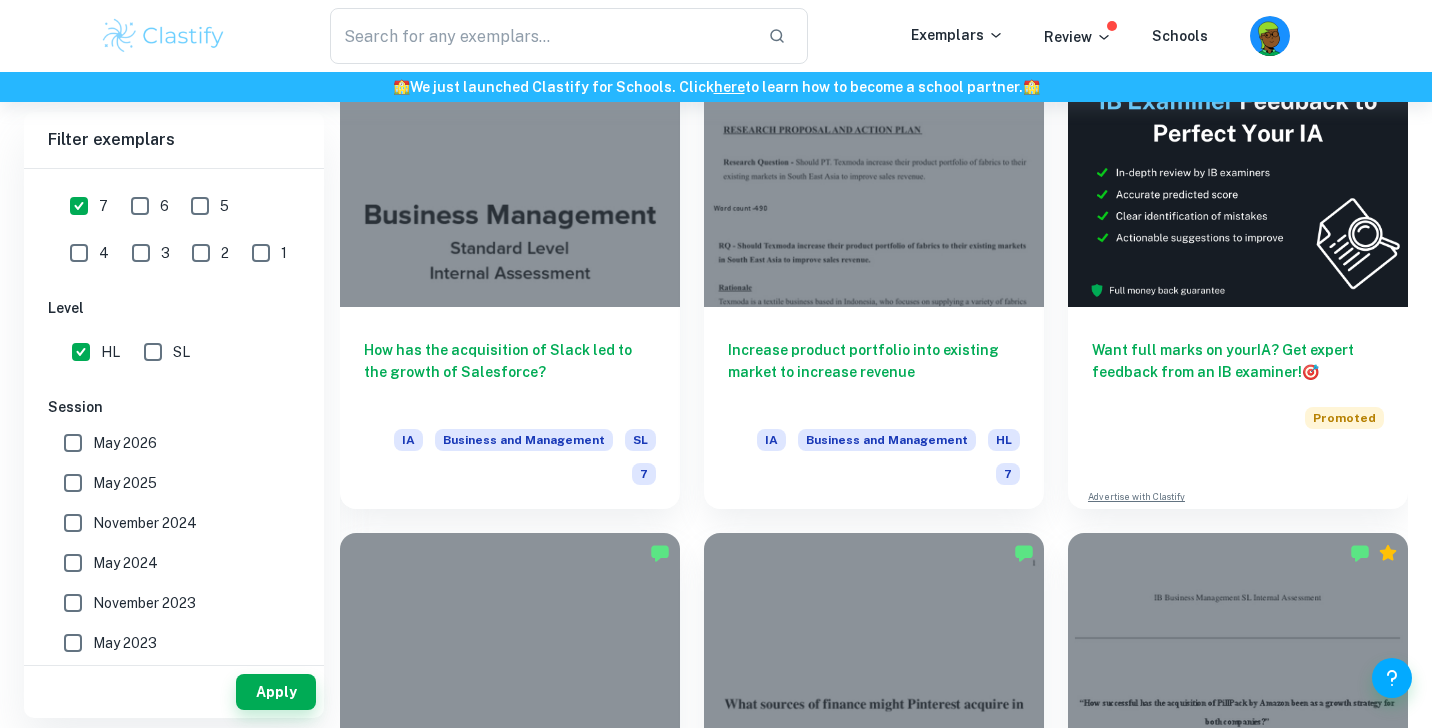 click on "May 2025" at bounding box center [73, 483] 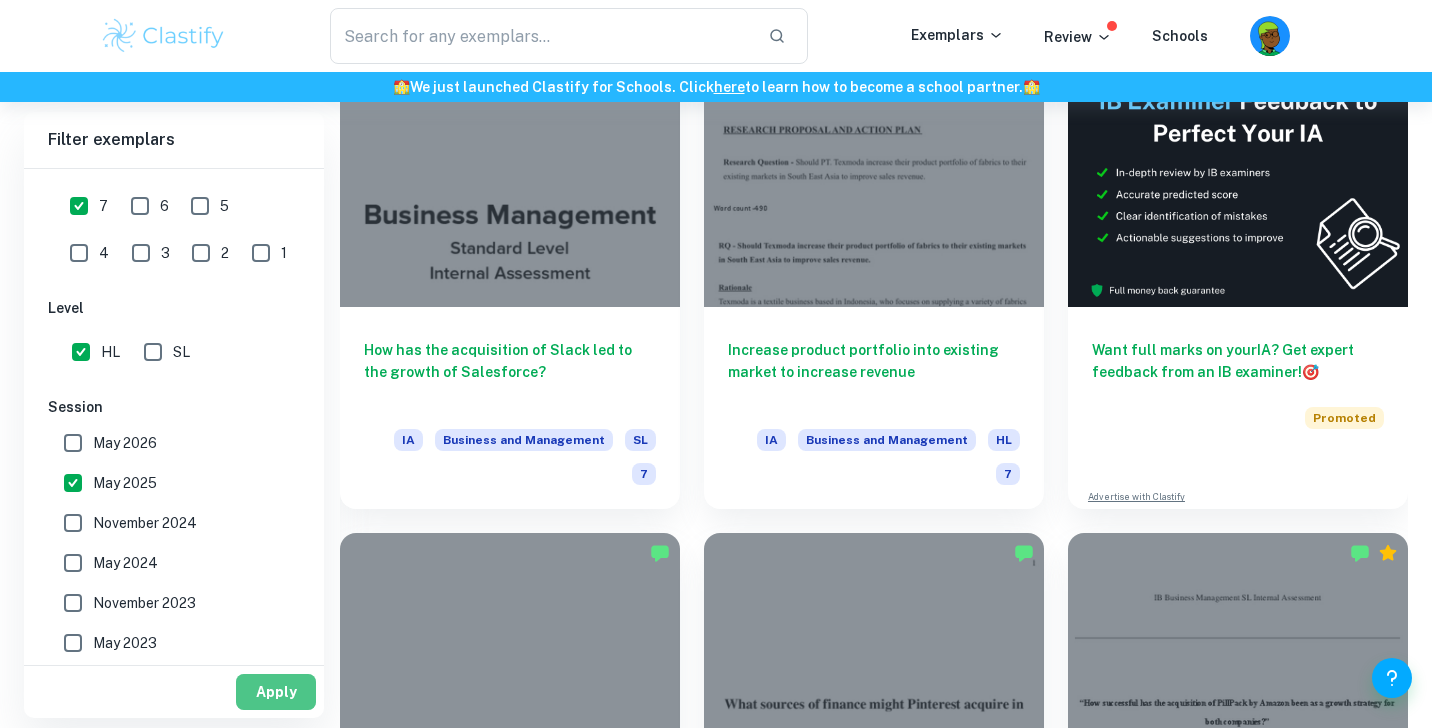 click on "Apply" at bounding box center (276, 692) 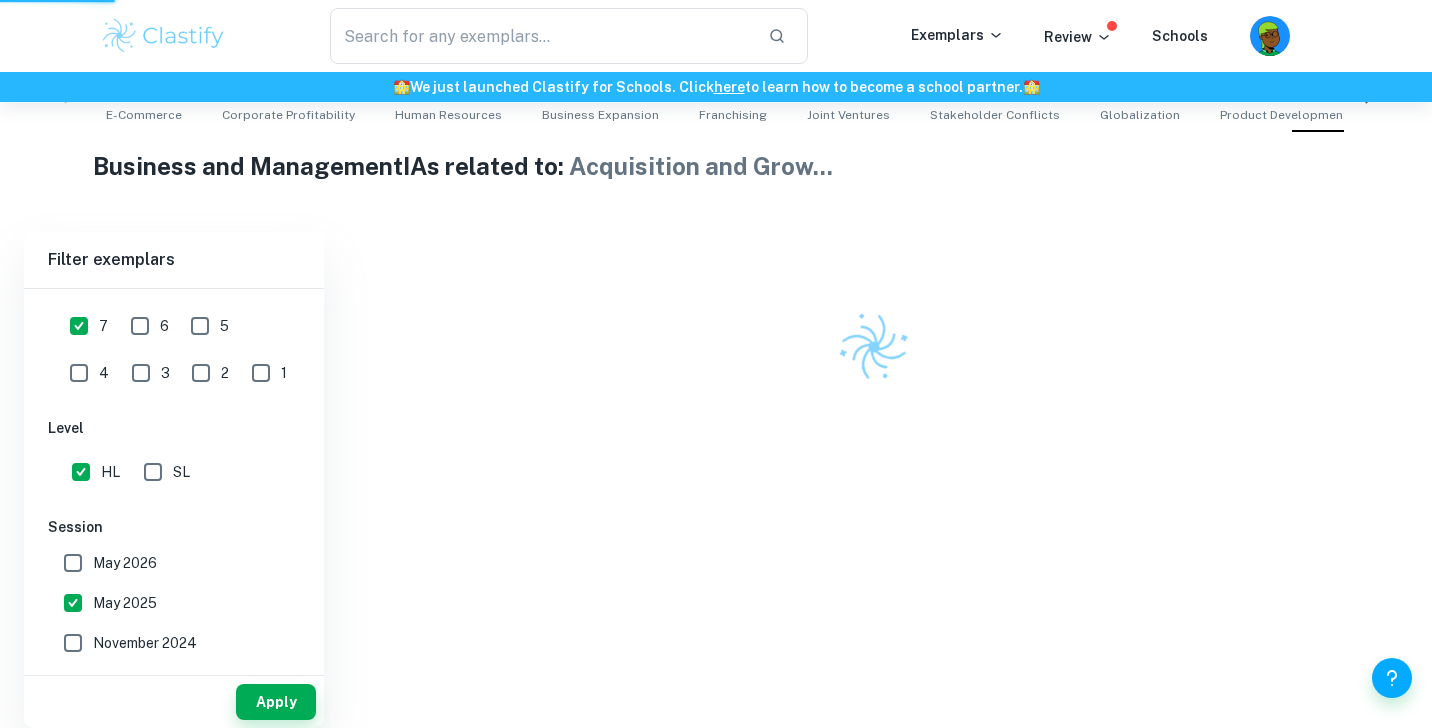 scroll, scrollTop: 342, scrollLeft: 0, axis: vertical 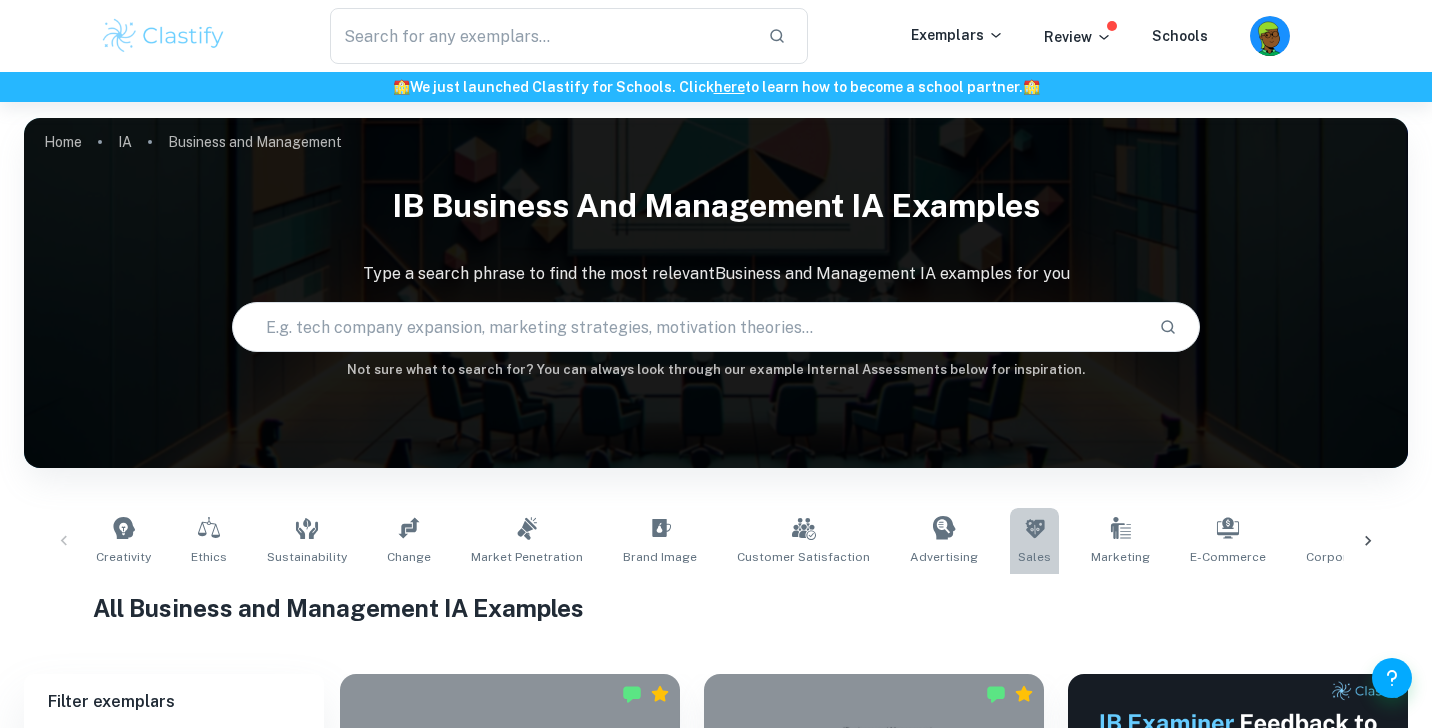 click 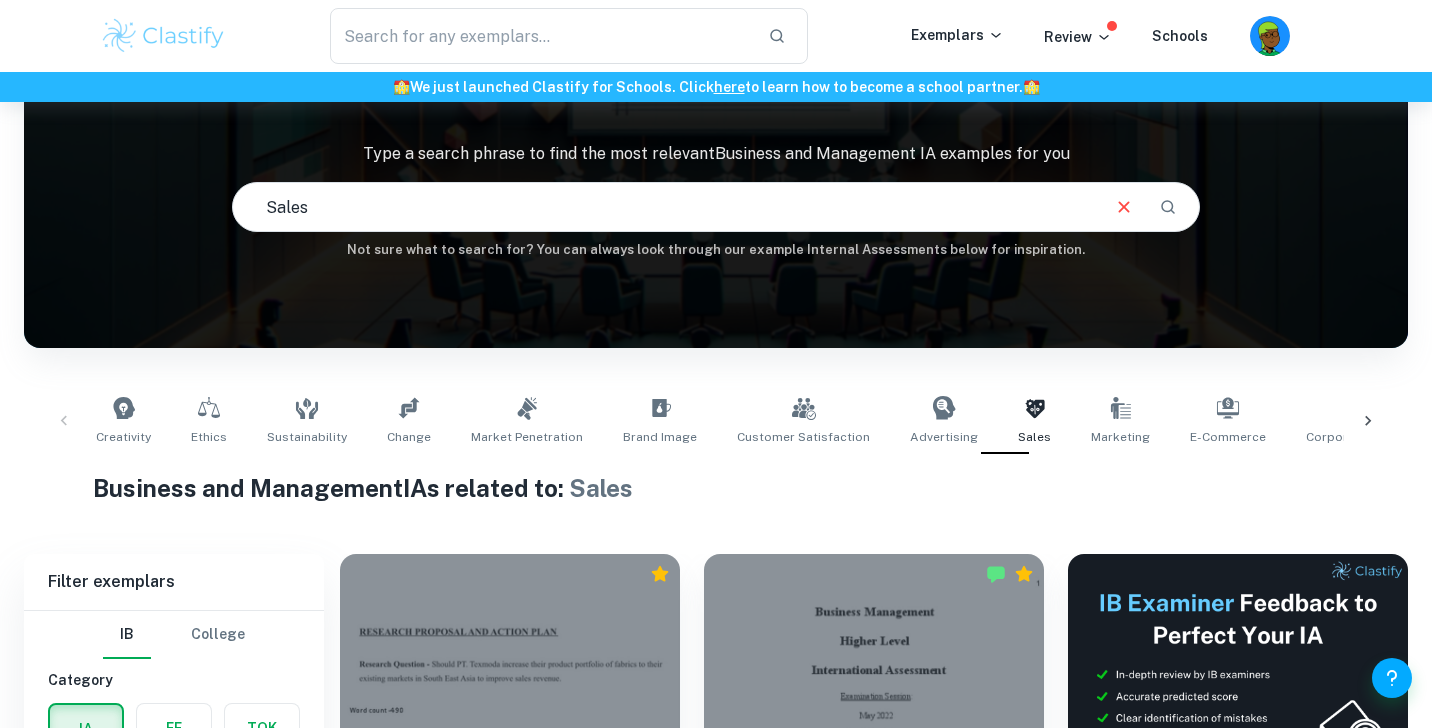 scroll, scrollTop: 34, scrollLeft: 0, axis: vertical 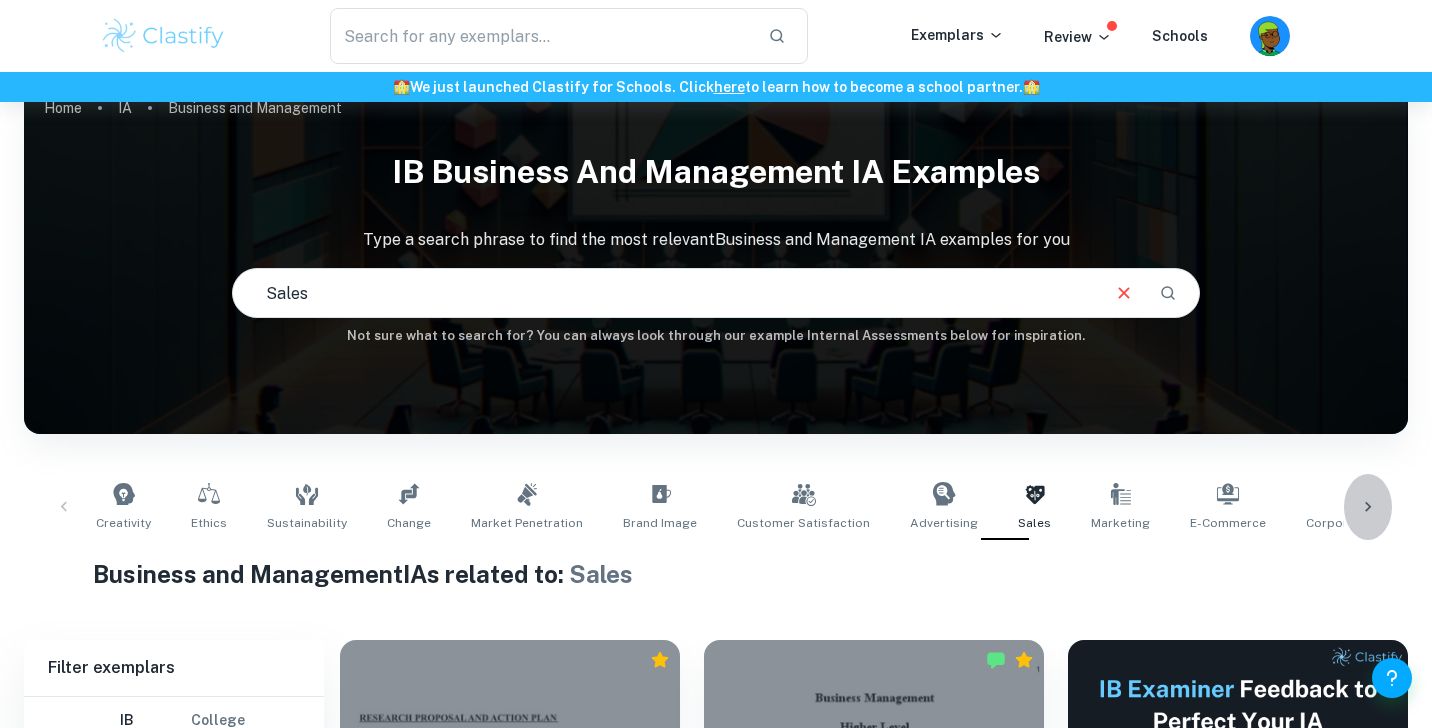 click 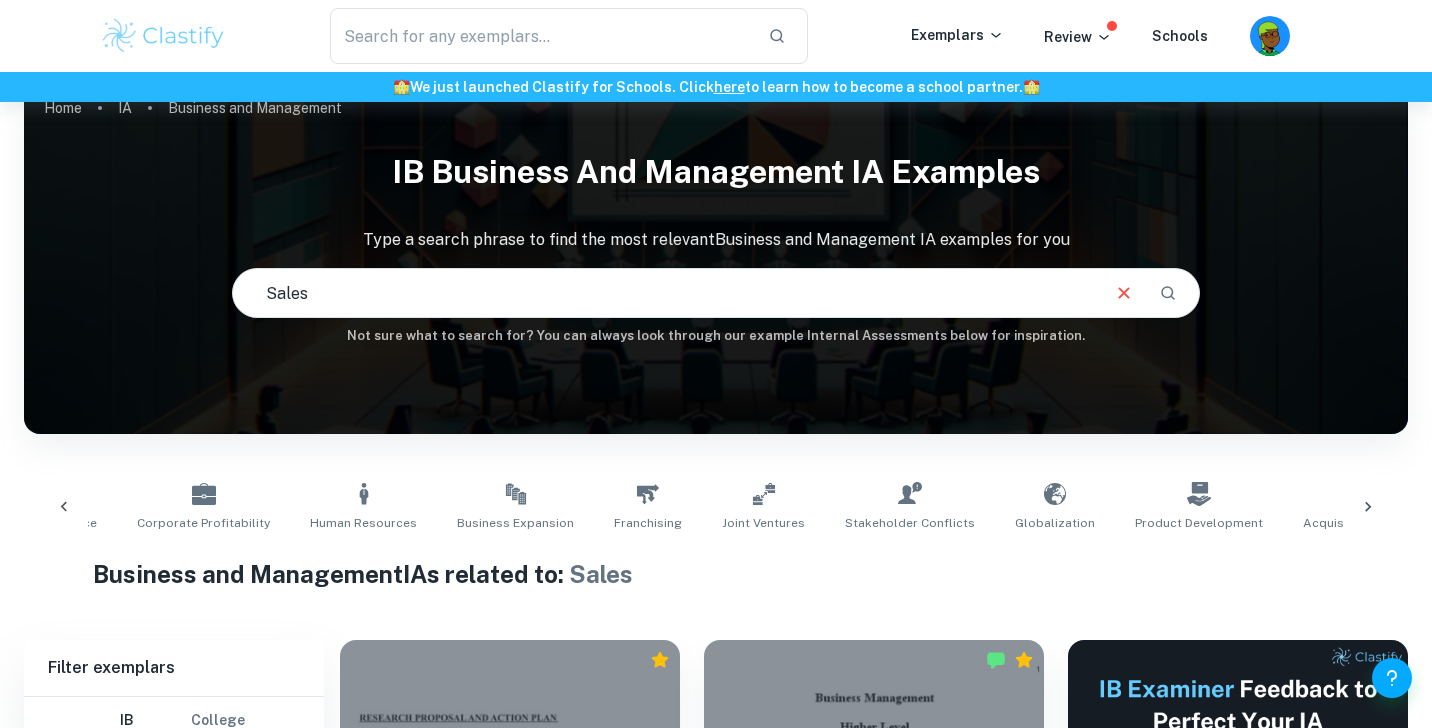 scroll, scrollTop: 0, scrollLeft: 1169, axis: horizontal 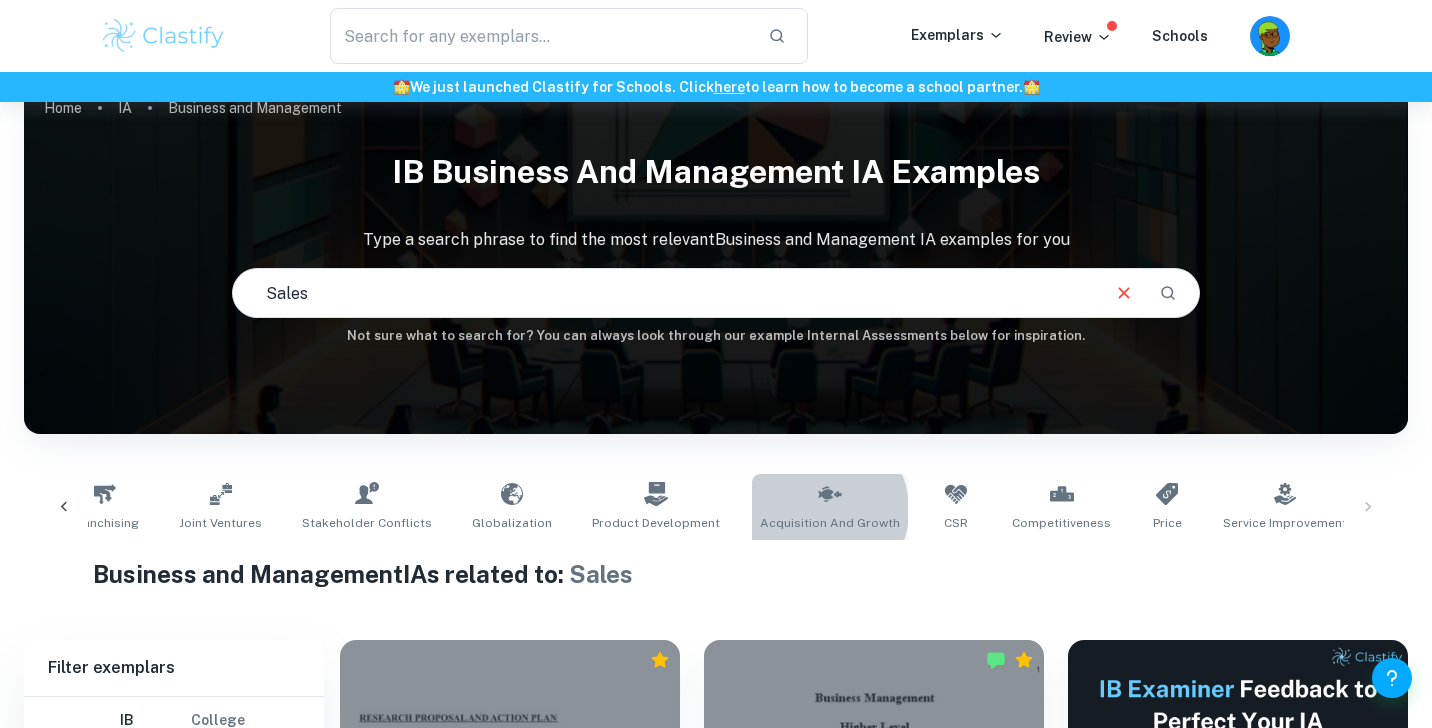 click on "Acquisition and Growth" at bounding box center [830, 507] 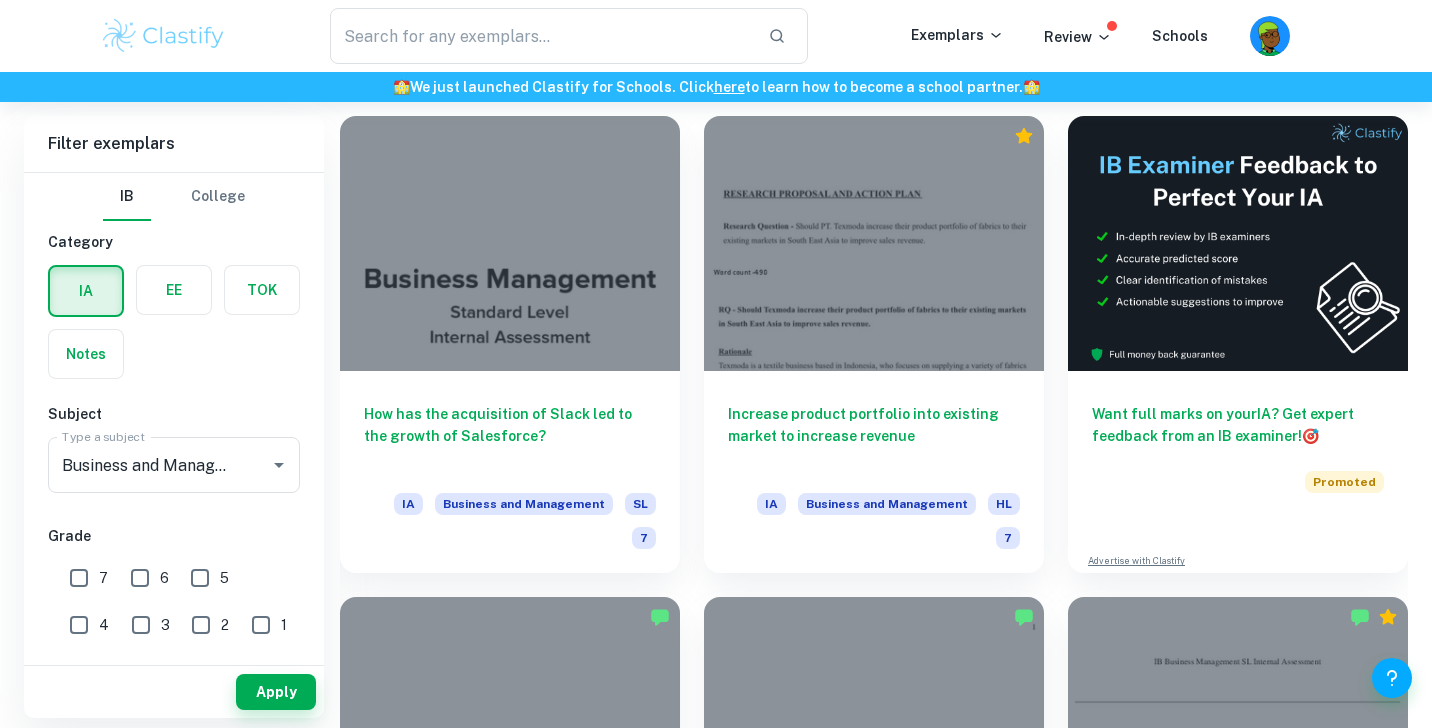 scroll, scrollTop: 563, scrollLeft: 0, axis: vertical 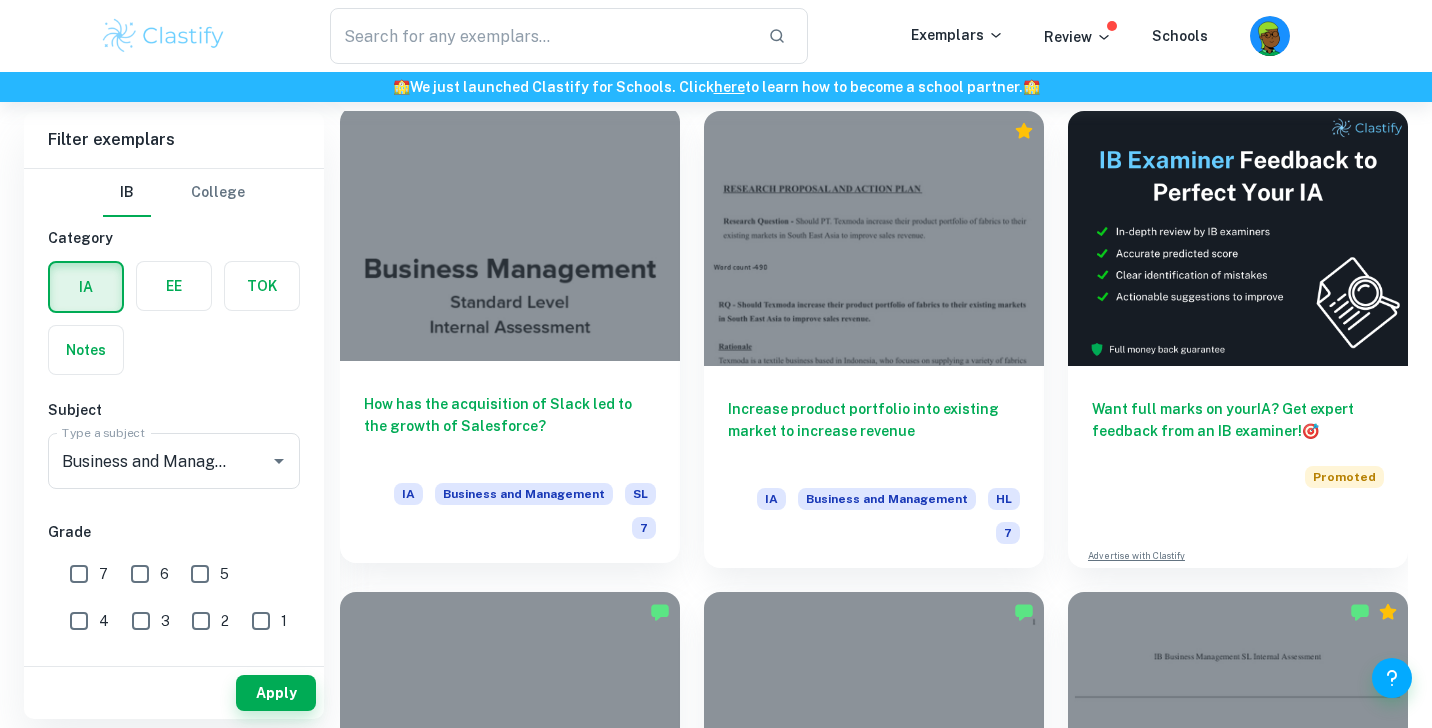 click on "How has the acquisition of Slack led to the growth of Salesforce?" at bounding box center (510, 426) 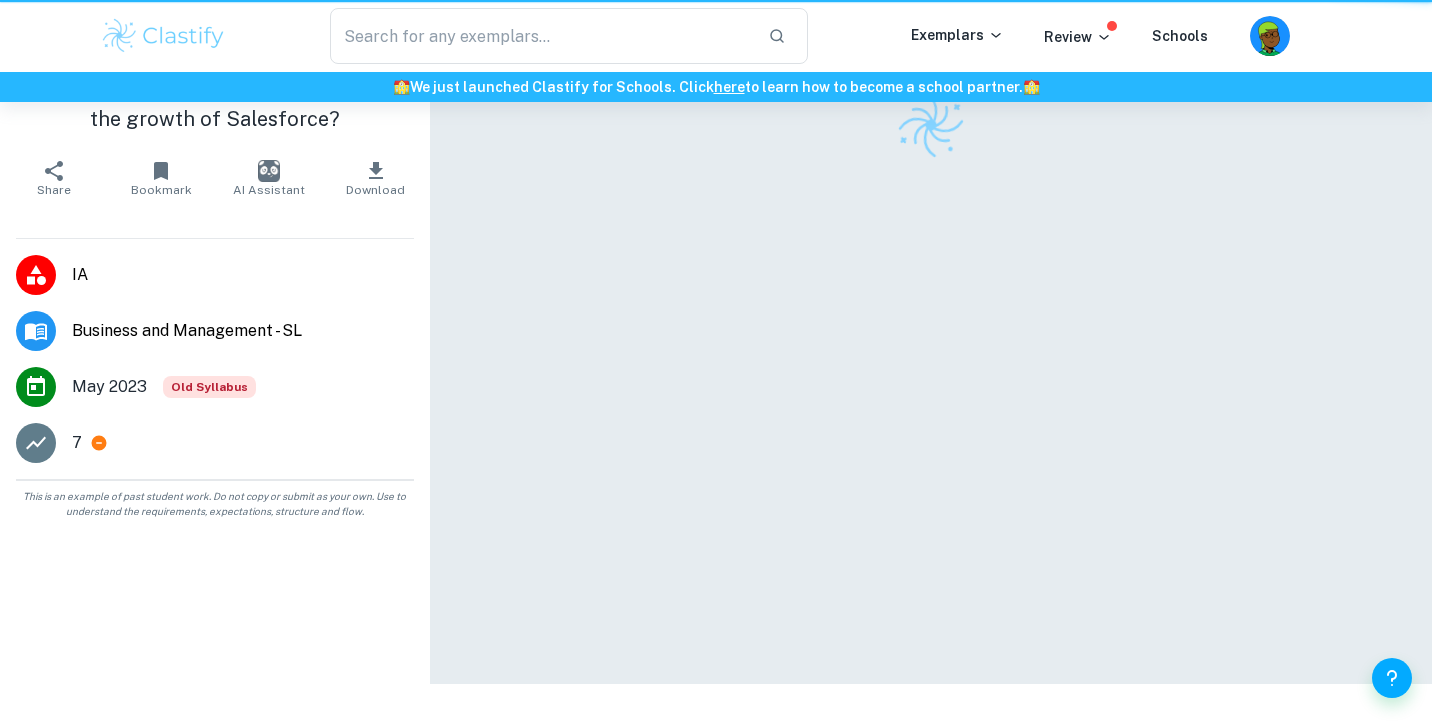 scroll, scrollTop: 0, scrollLeft: 0, axis: both 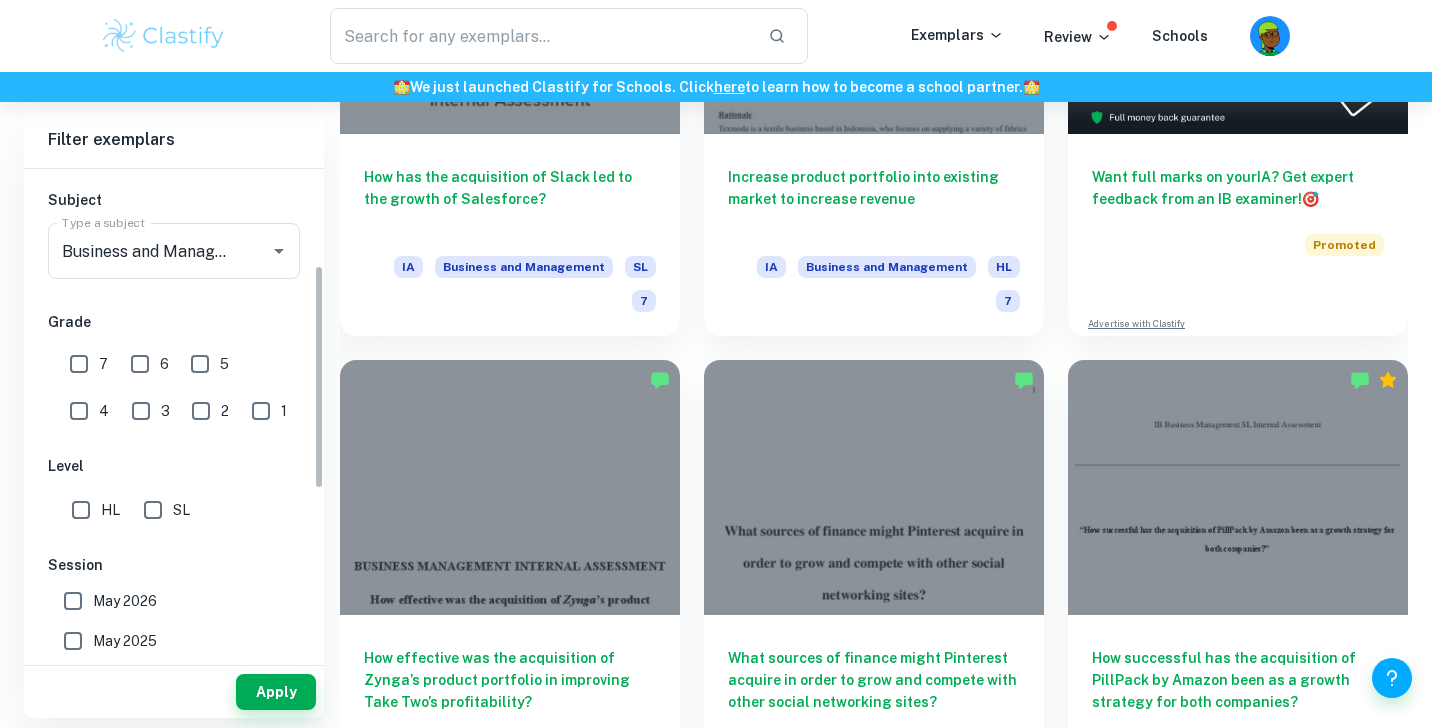 click on "7" at bounding box center (79, 364) 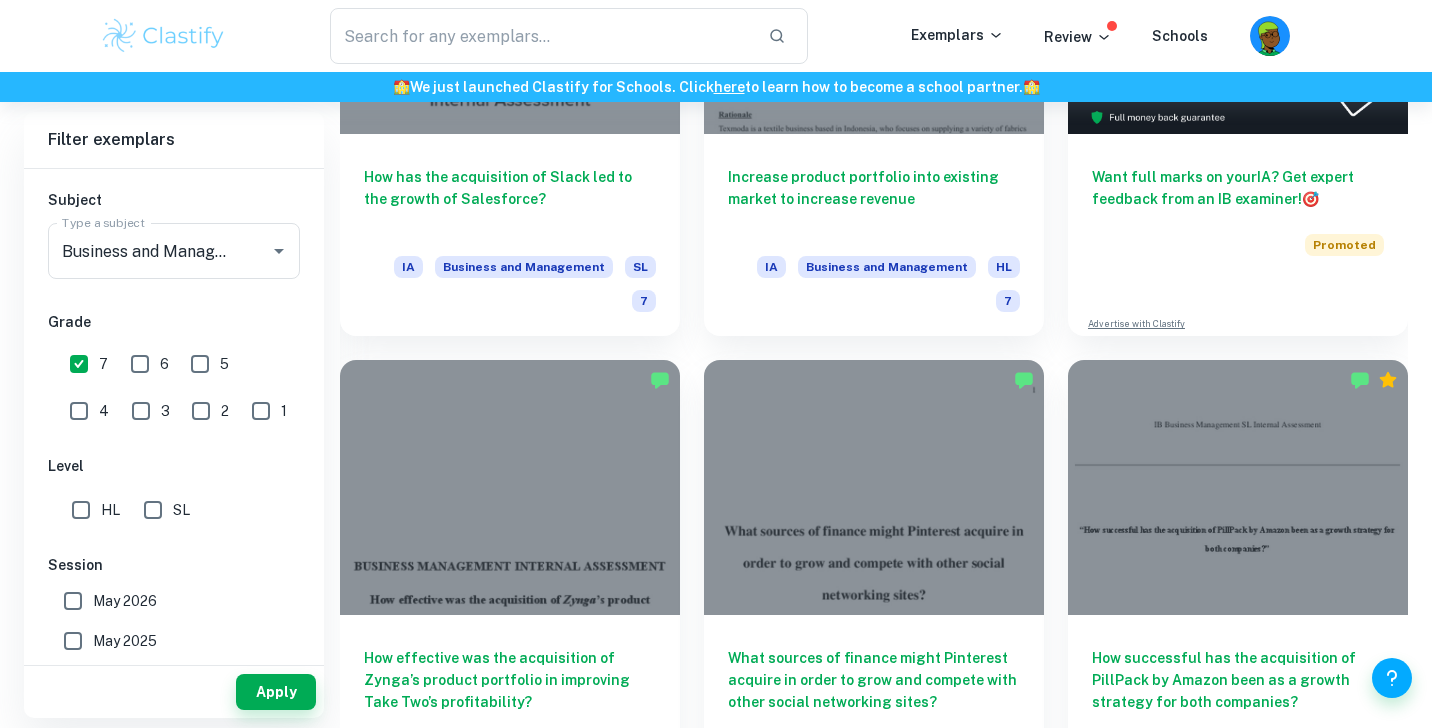 click on "HL" at bounding box center [81, 510] 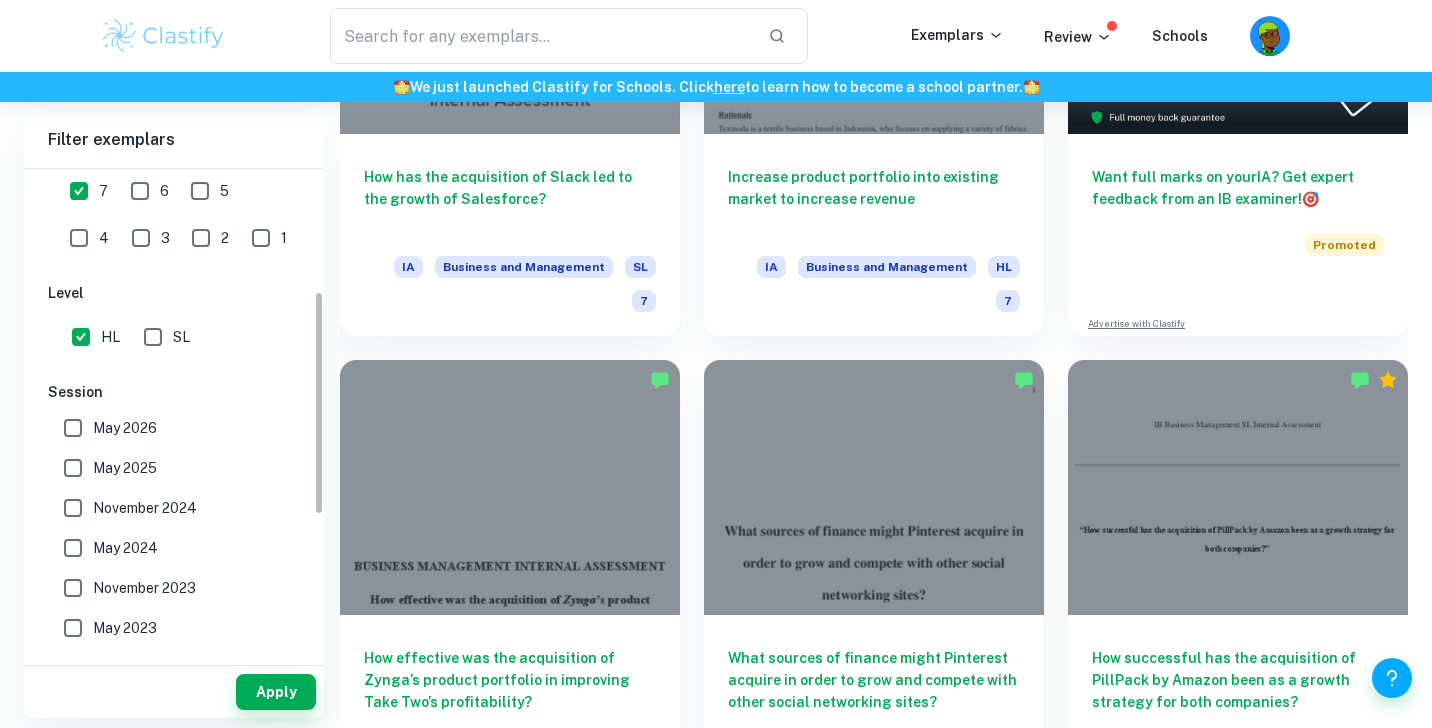 scroll, scrollTop: 574, scrollLeft: 0, axis: vertical 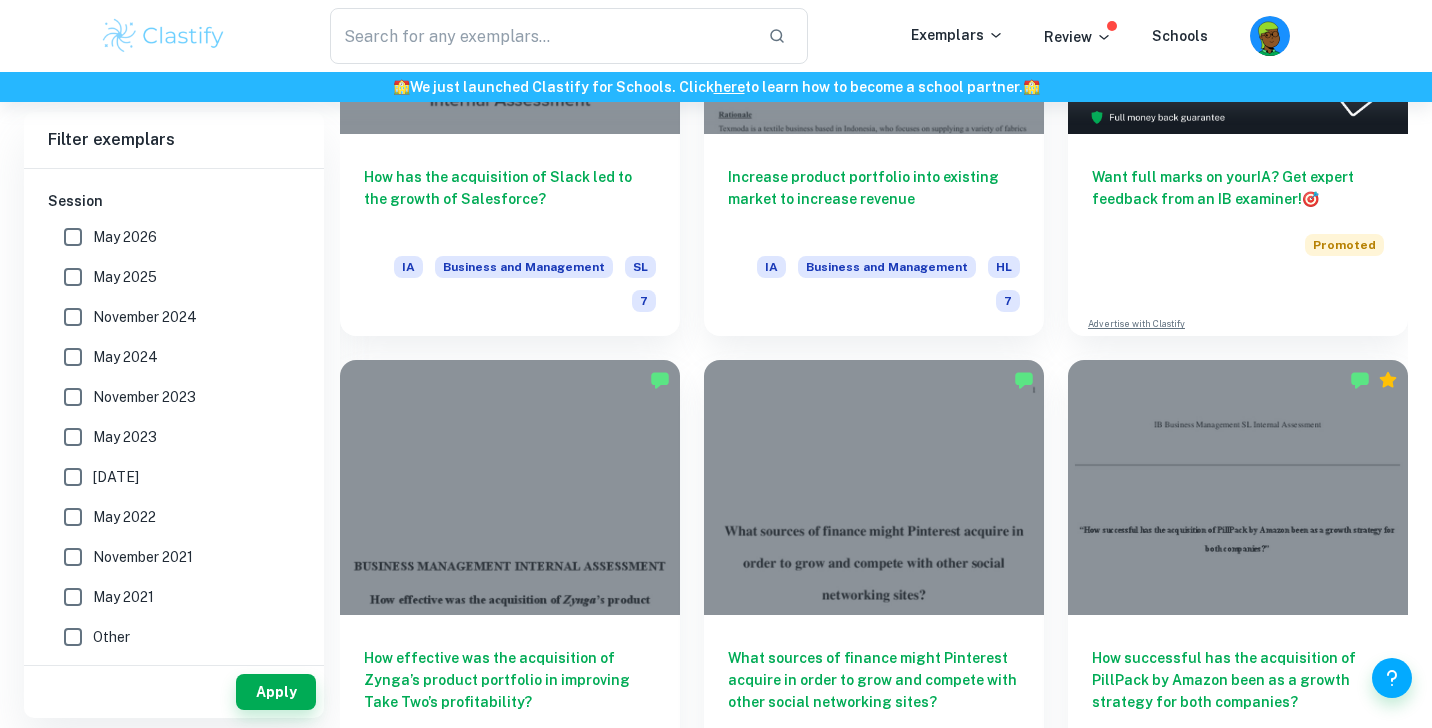 click on "May 2025" at bounding box center (73, 277) 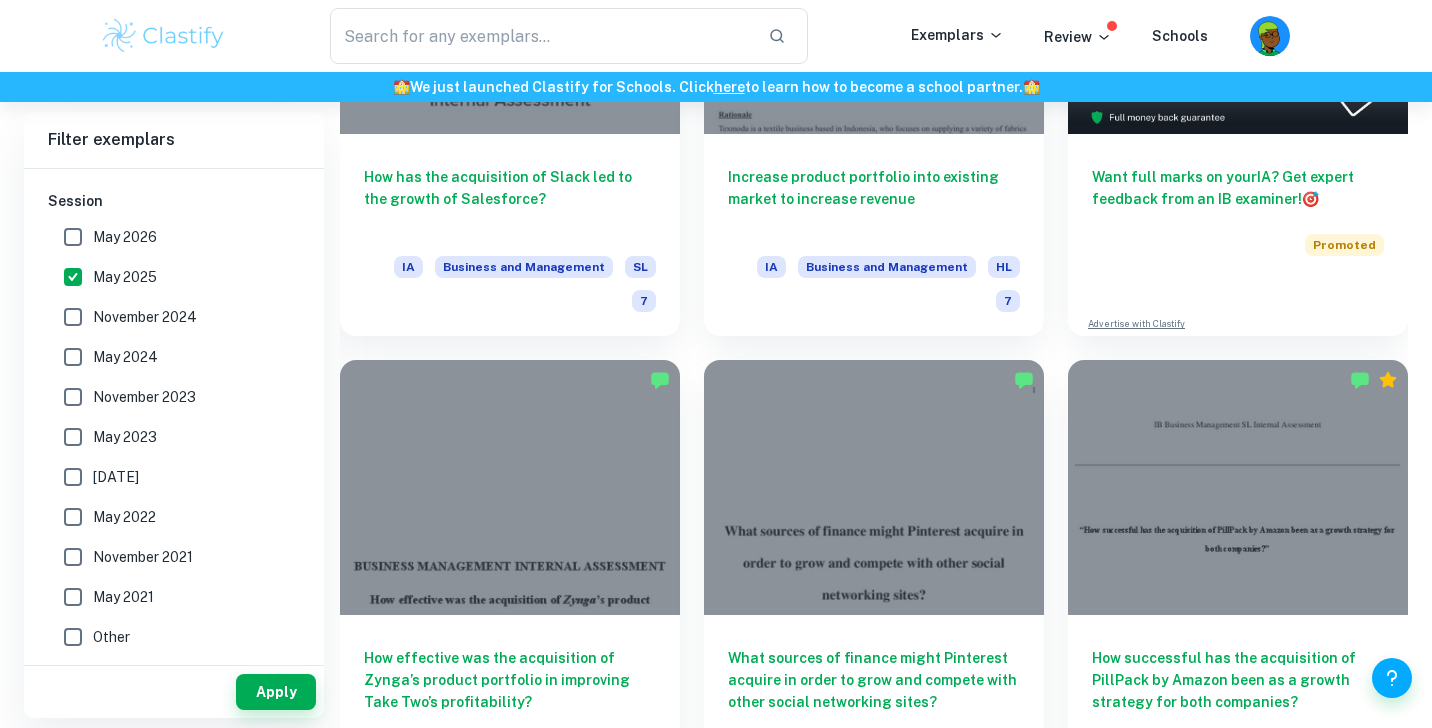 click on "November 2024" at bounding box center (73, 317) 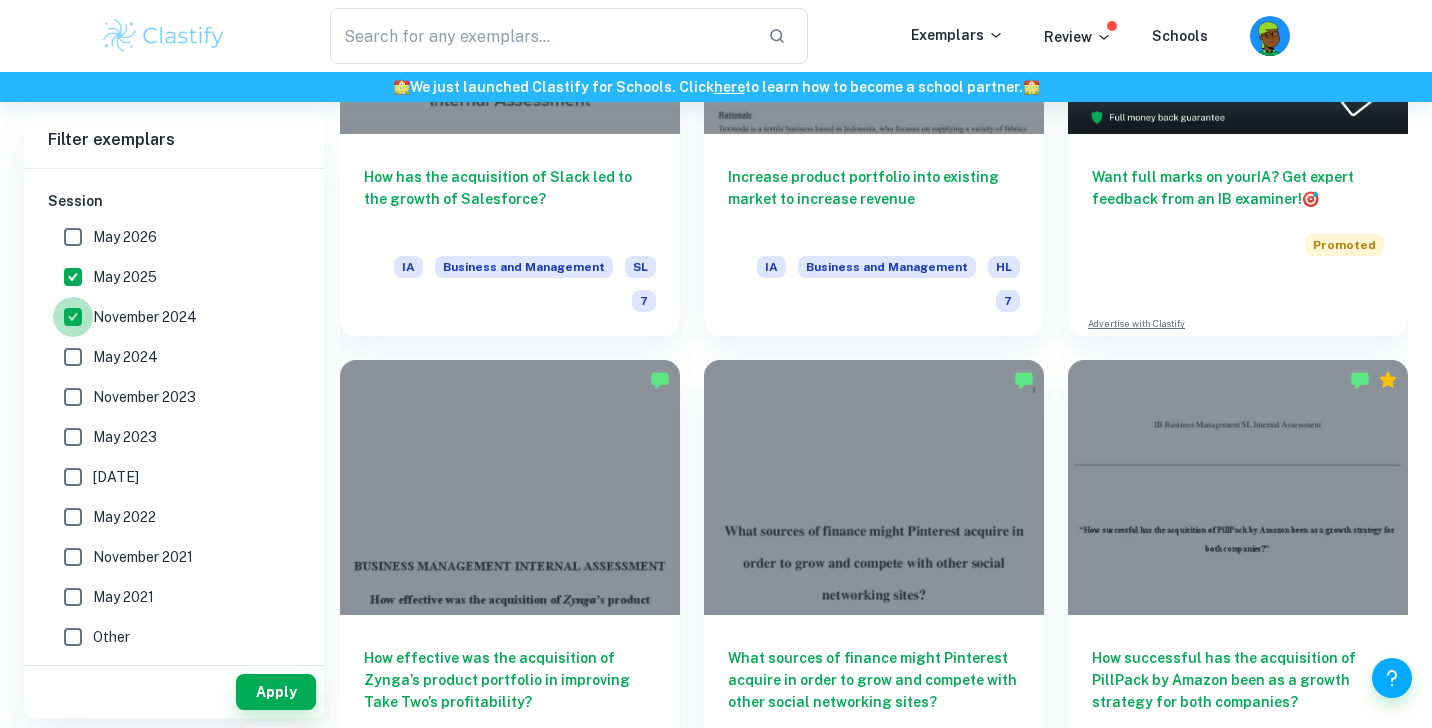 click on "November 2024" at bounding box center [73, 317] 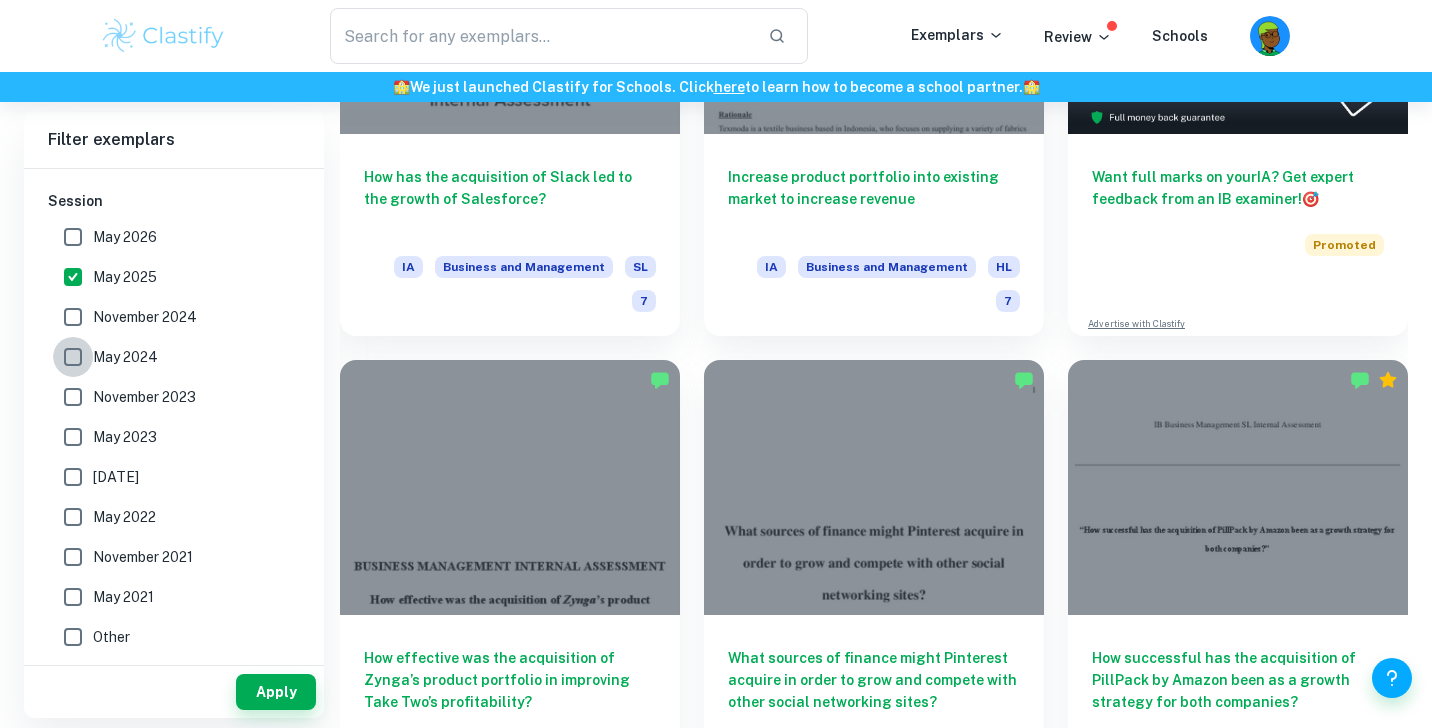 click on "May 2024" at bounding box center [73, 357] 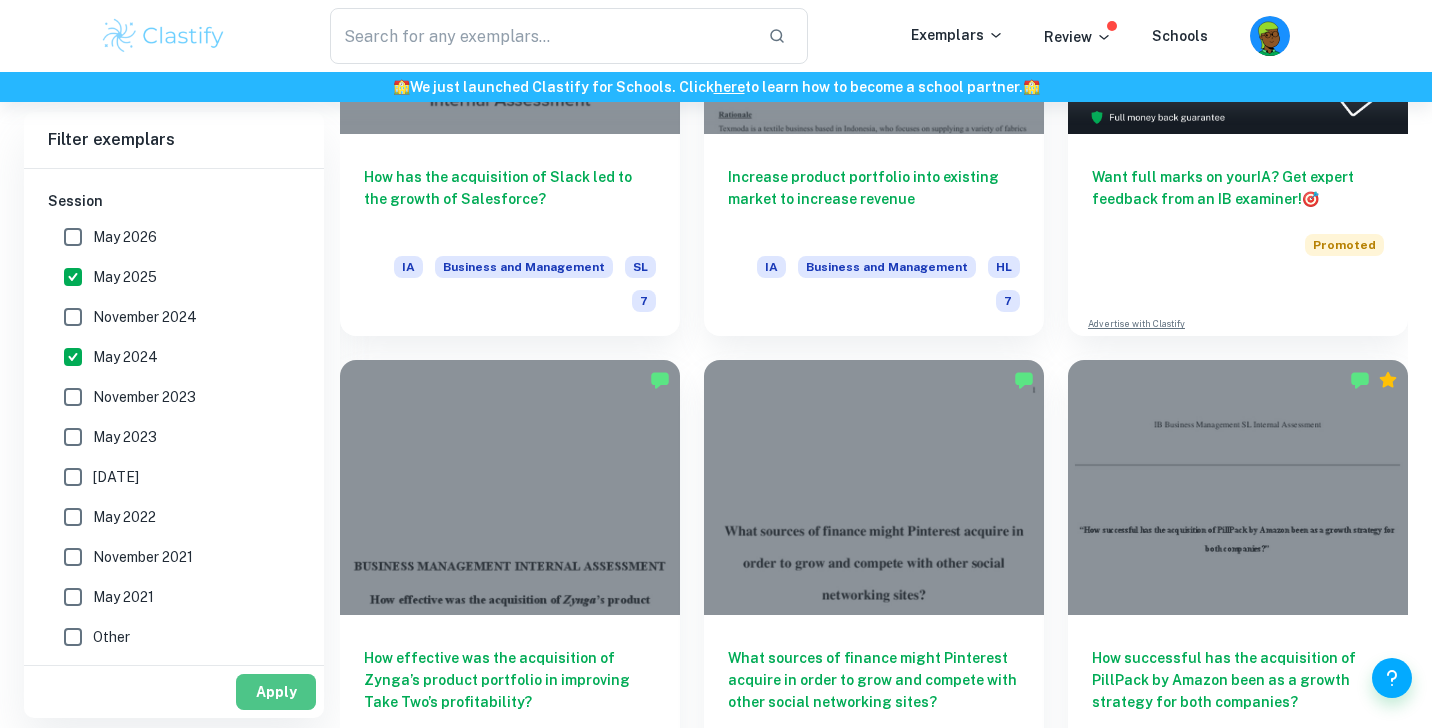 click on "Apply" at bounding box center [276, 692] 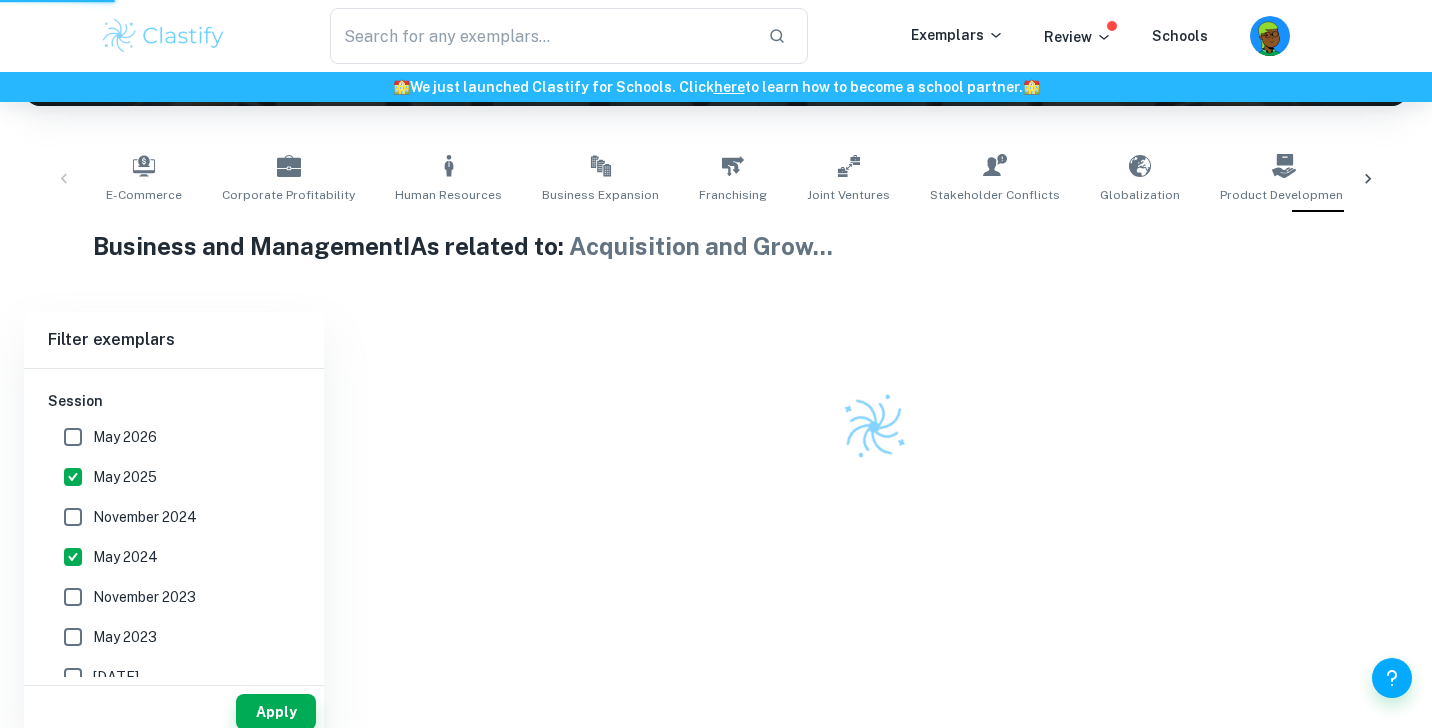 scroll, scrollTop: 312, scrollLeft: 0, axis: vertical 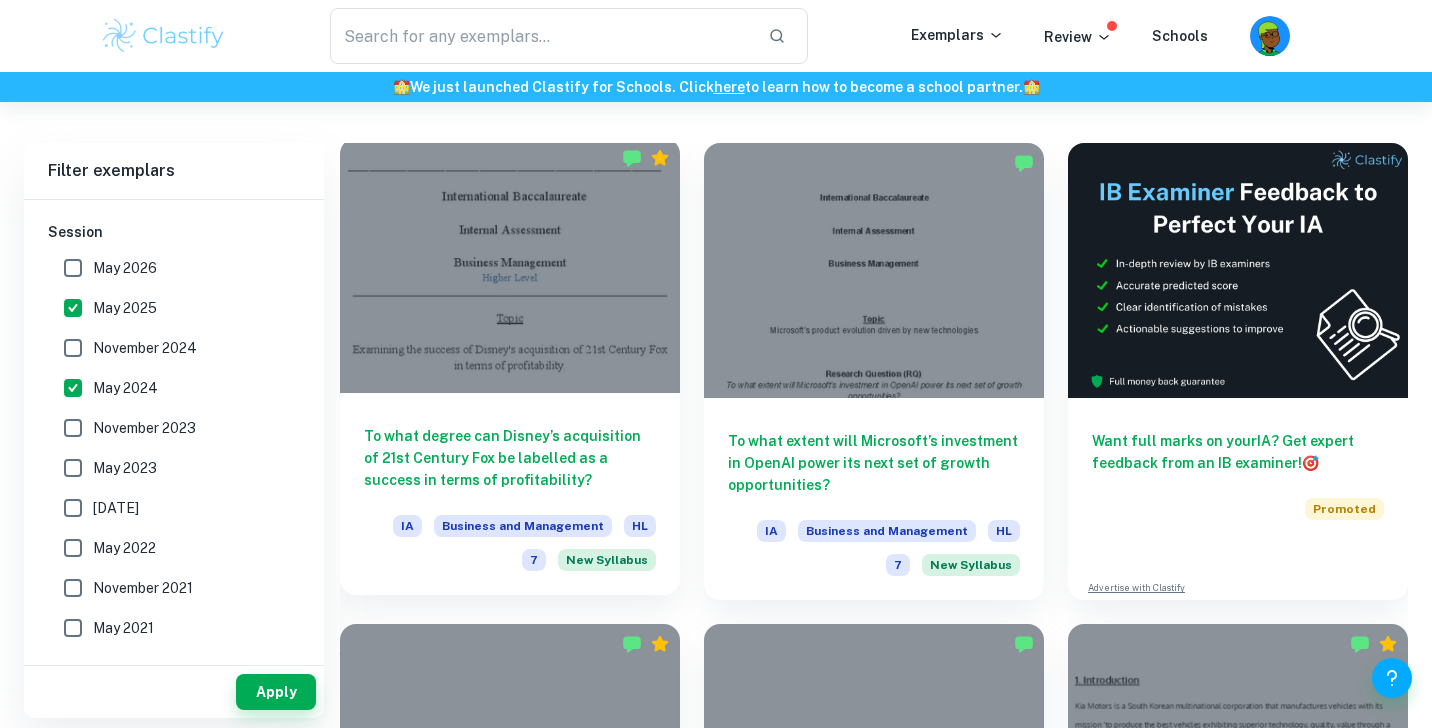 click on "To what degree can Disney’s acquisition of 21st Century Fox be labelled as a success in terms of profitability? IA Business and Management HL 7 New Syllabus" at bounding box center [510, 494] 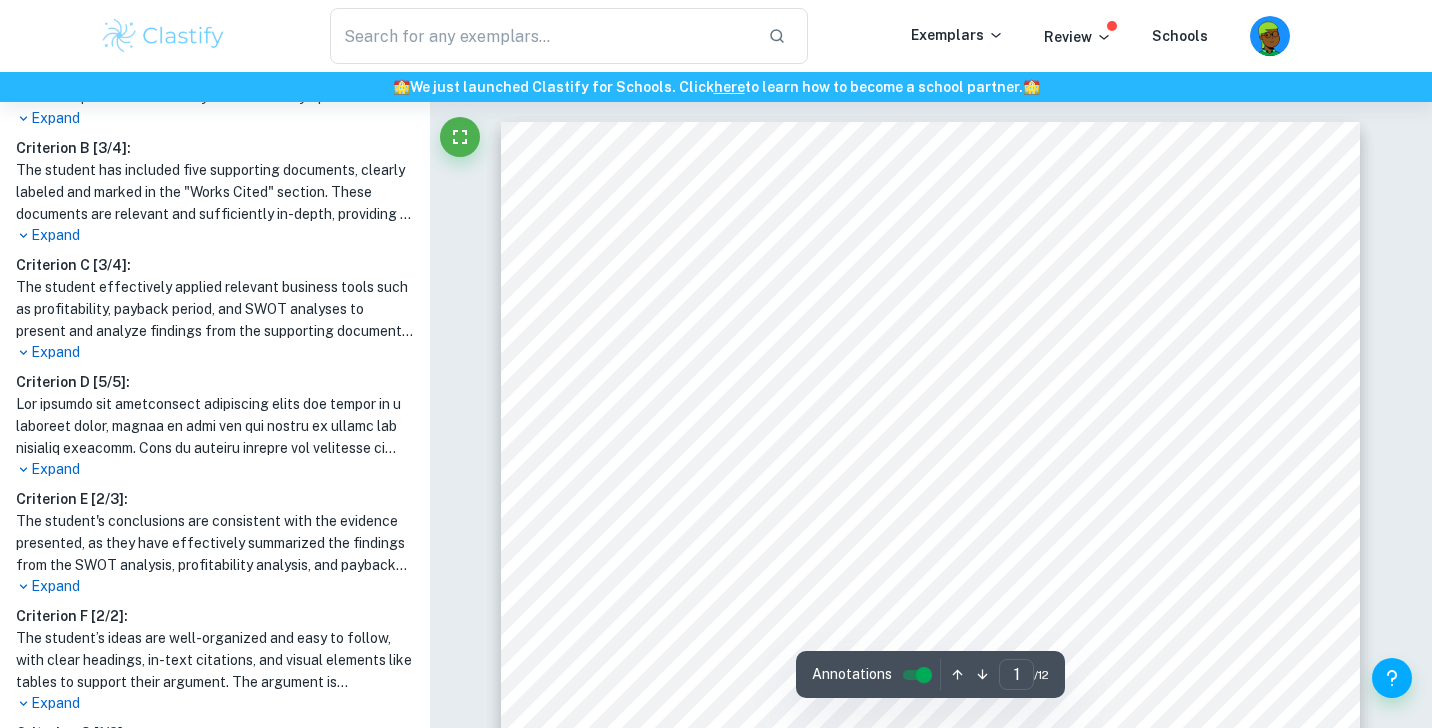 scroll, scrollTop: 838, scrollLeft: 0, axis: vertical 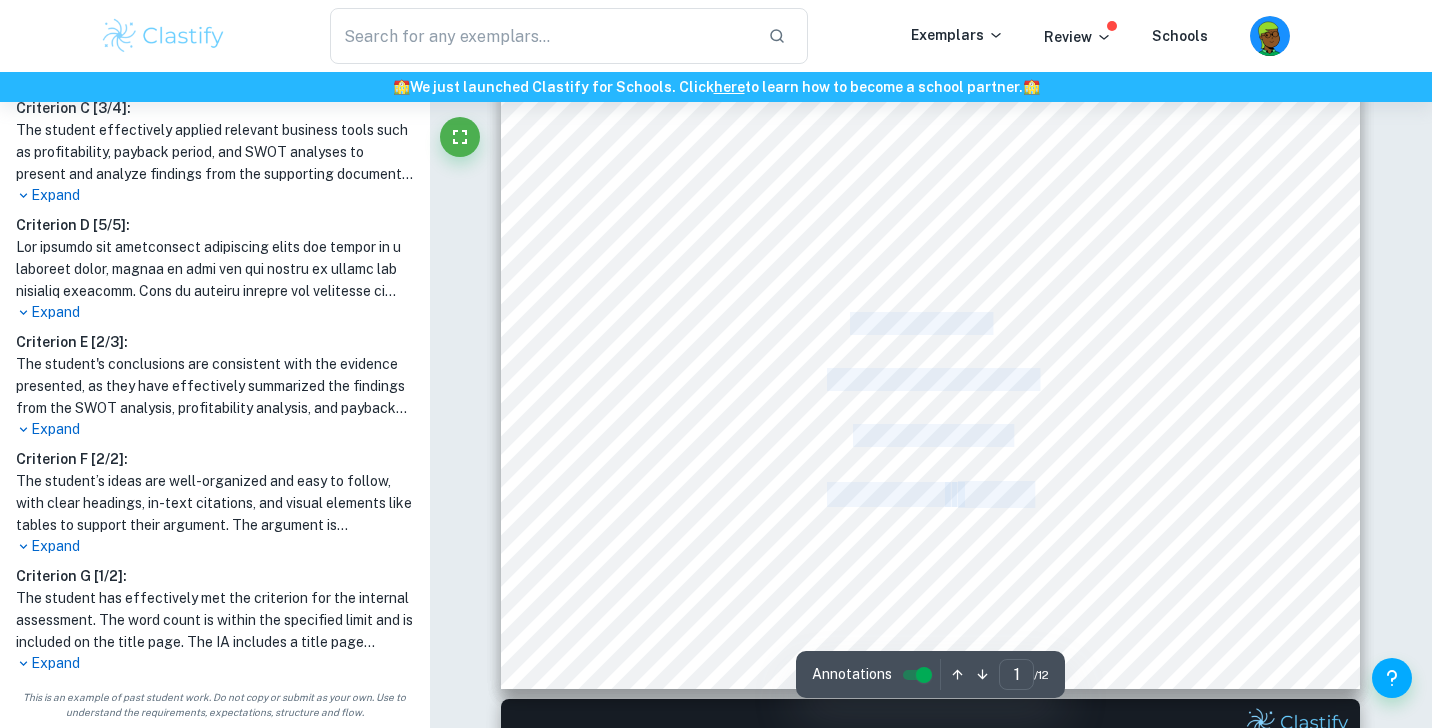 drag, startPoint x: 853, startPoint y: 320, endPoint x: 1034, endPoint y: 495, distance: 251.76576 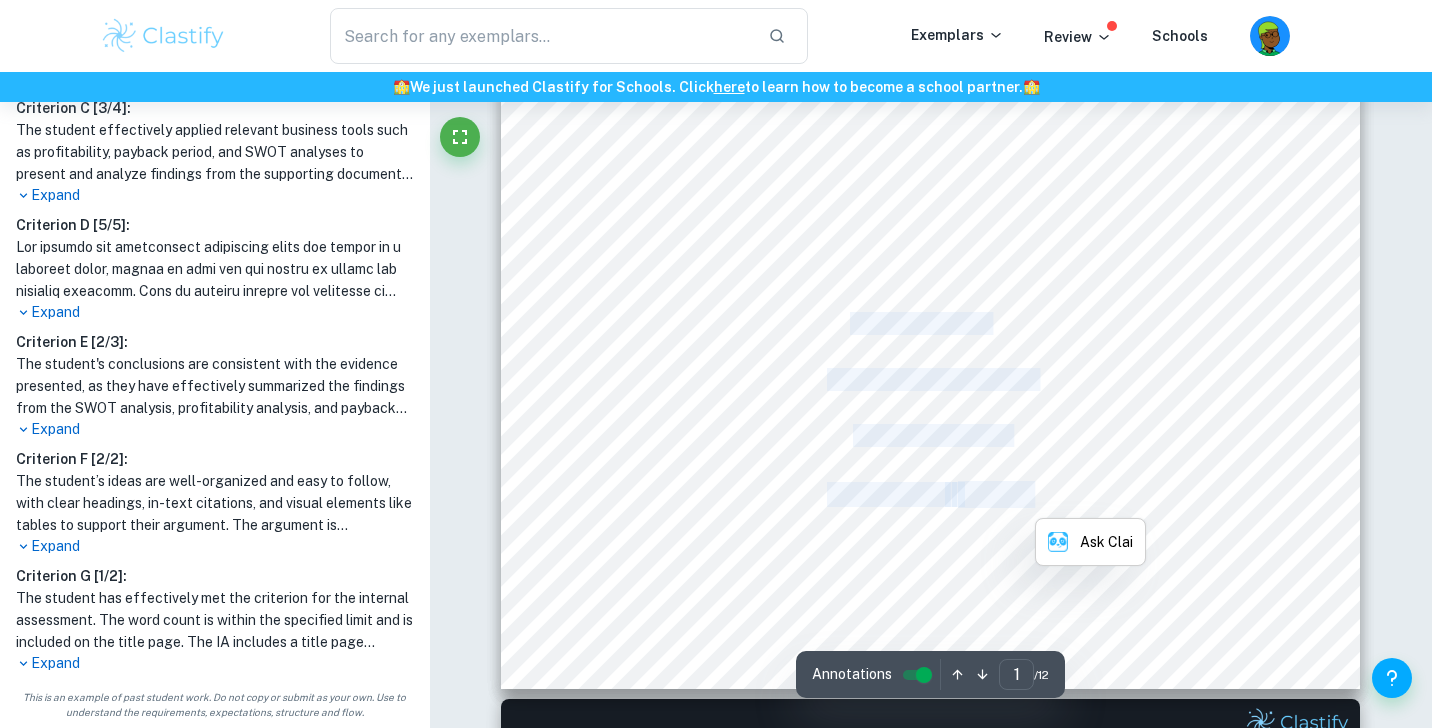 copy on "Session: May 2024 Student Number: lbq442 Word Count: 1799 Key Concept :   Change" 